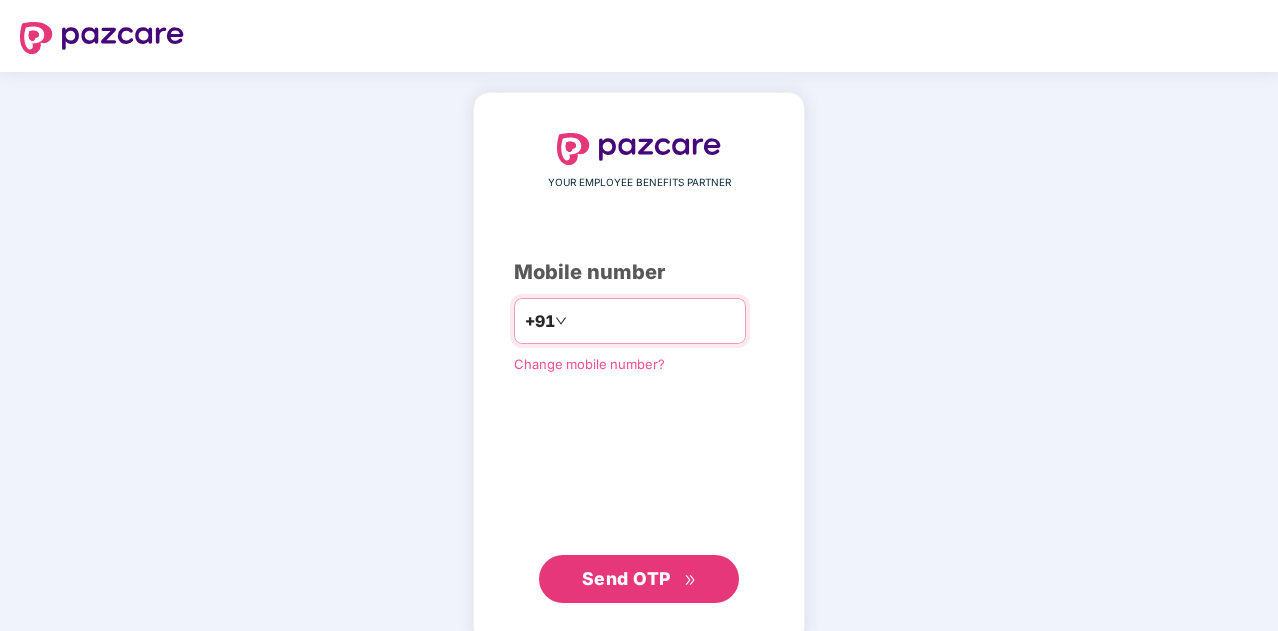 scroll, scrollTop: 0, scrollLeft: 0, axis: both 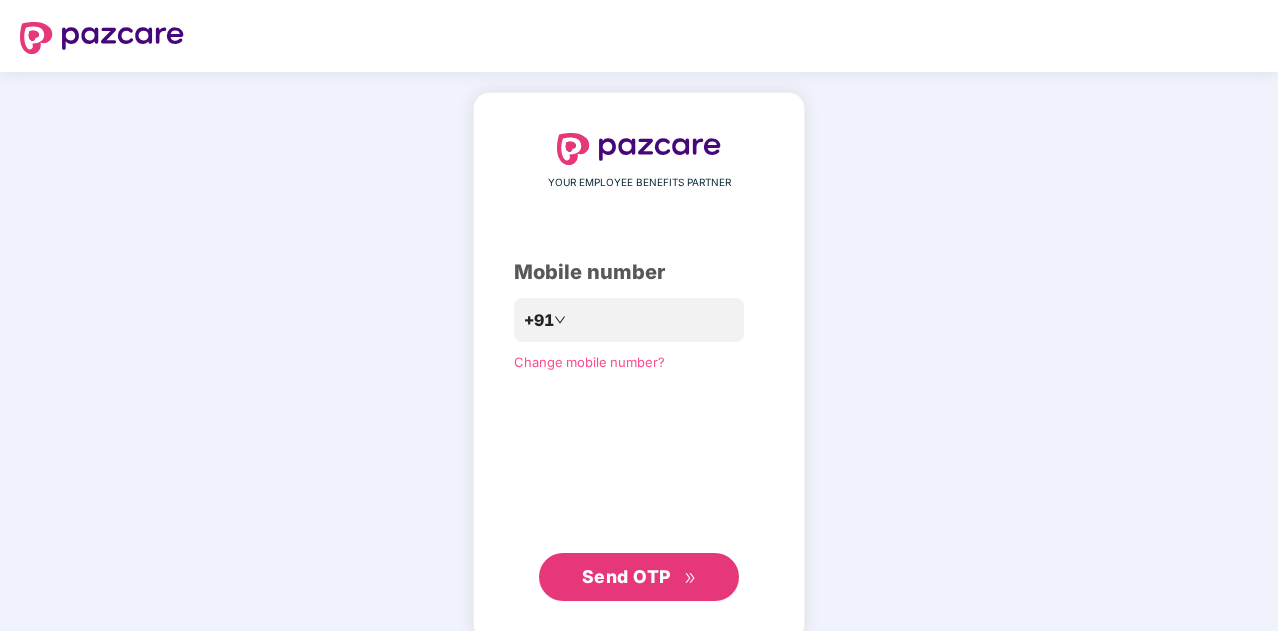 click on "Send OTP" at bounding box center (639, 577) 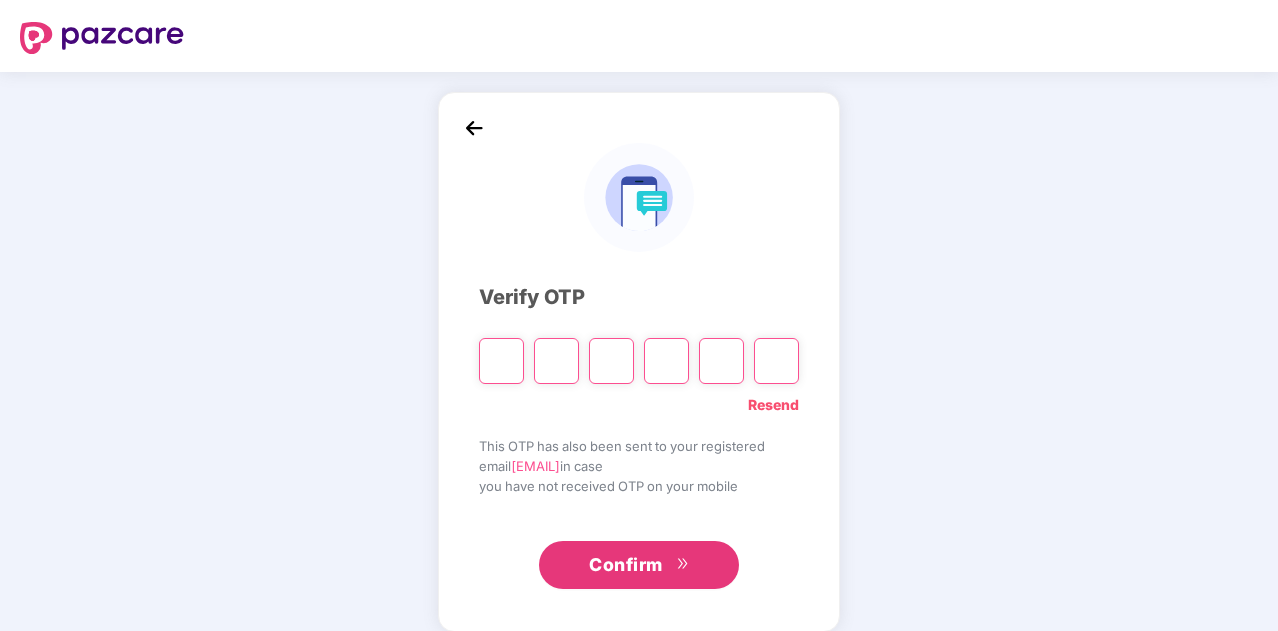 paste on "*" 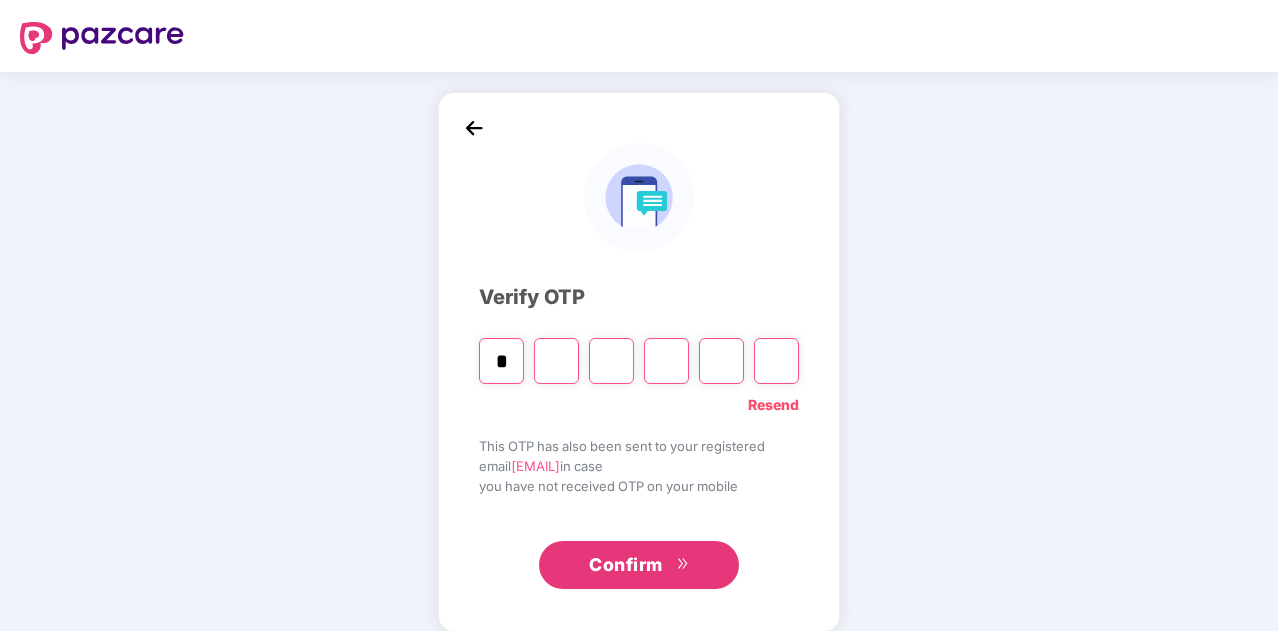 type on "*" 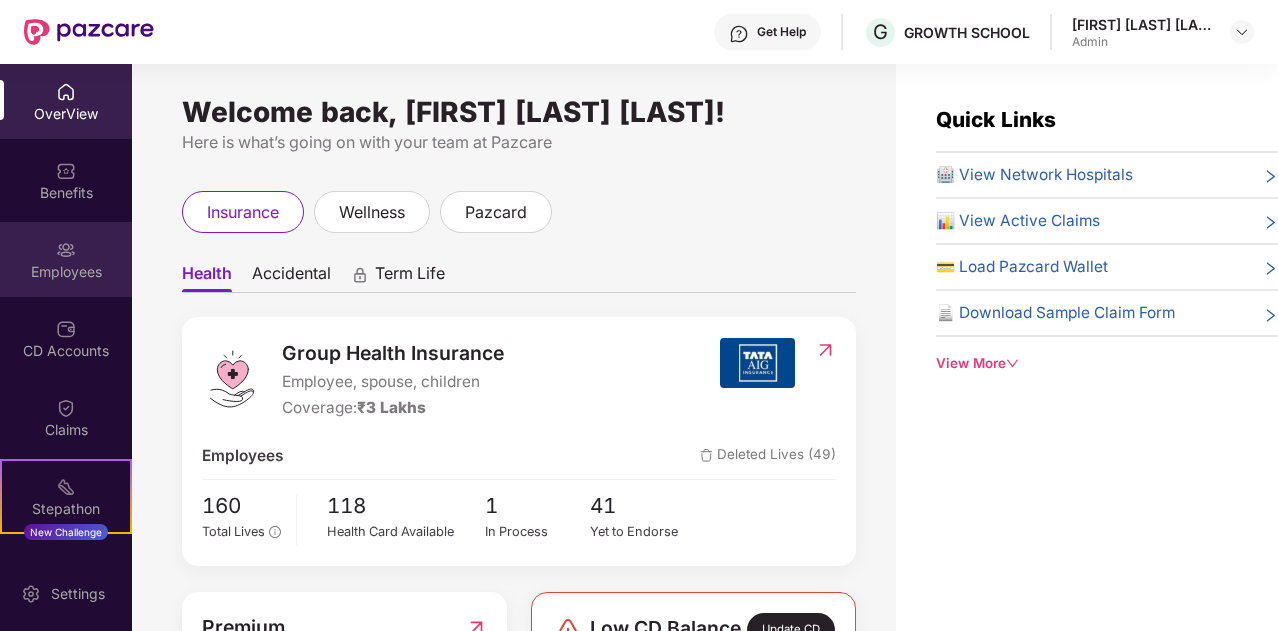 click on "Employees" at bounding box center [66, 259] 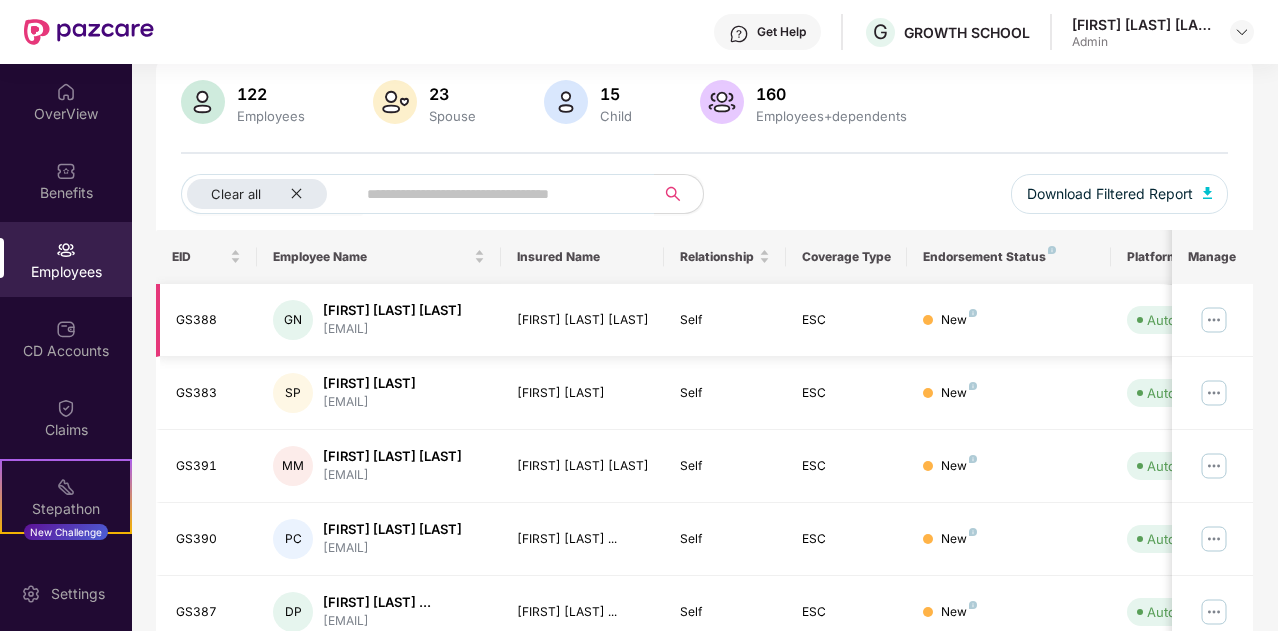 scroll, scrollTop: 153, scrollLeft: 0, axis: vertical 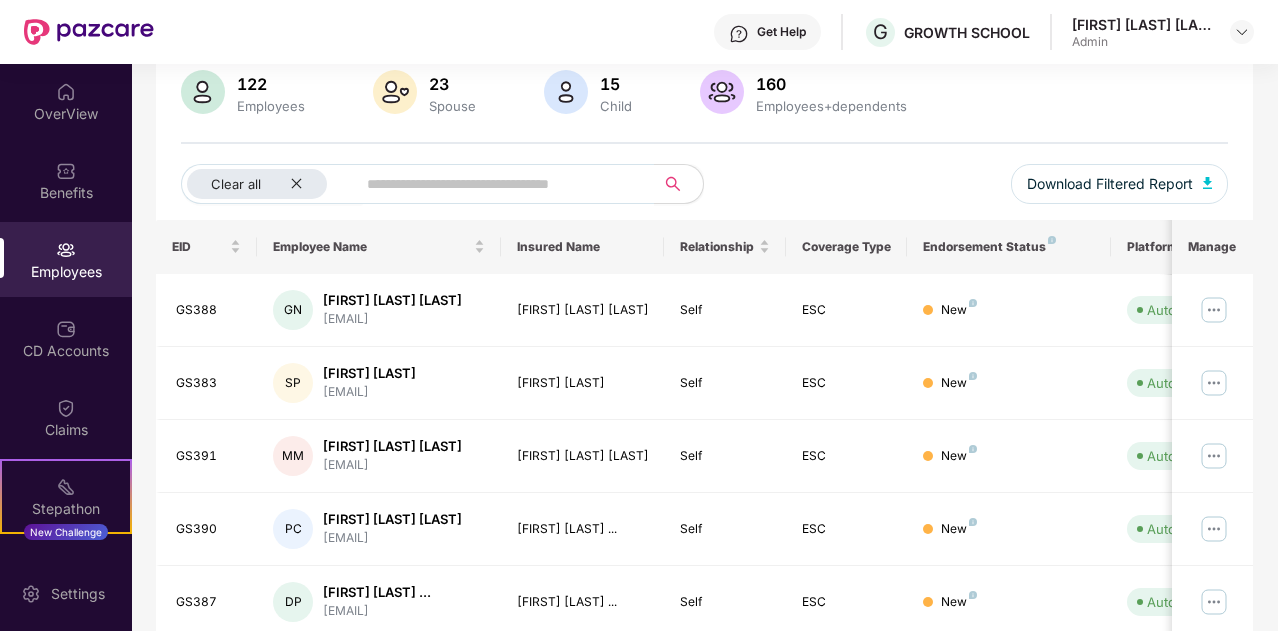click on "Endorsement Status" at bounding box center (1008, 247) 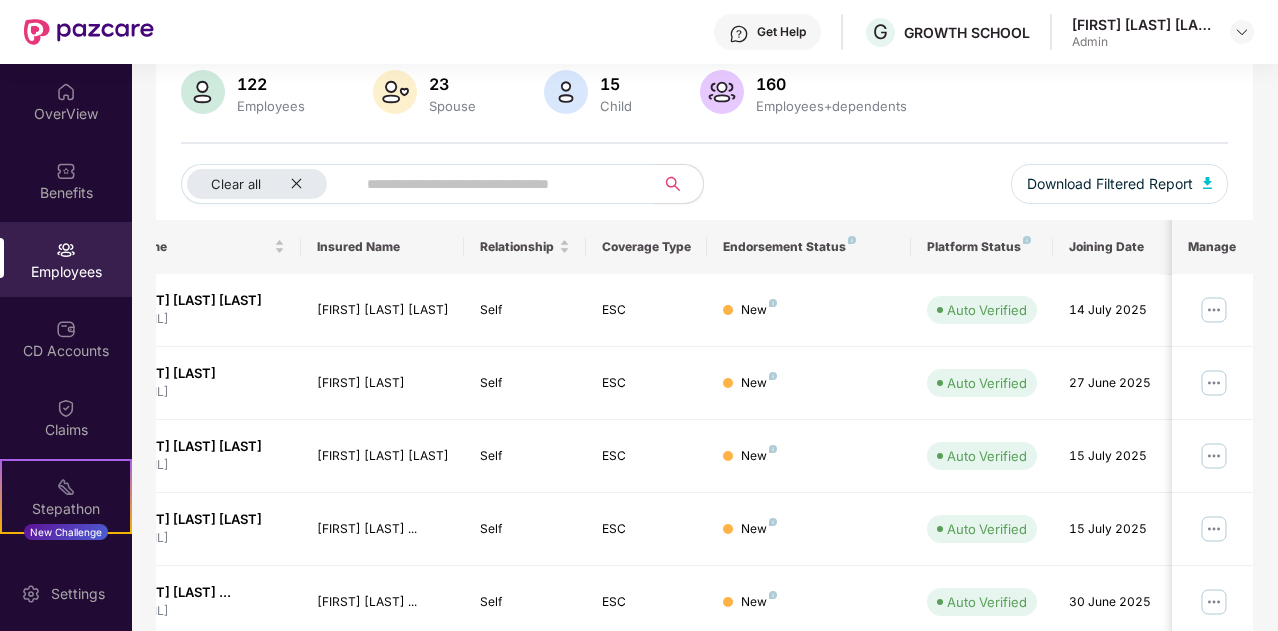 scroll, scrollTop: 0, scrollLeft: 0, axis: both 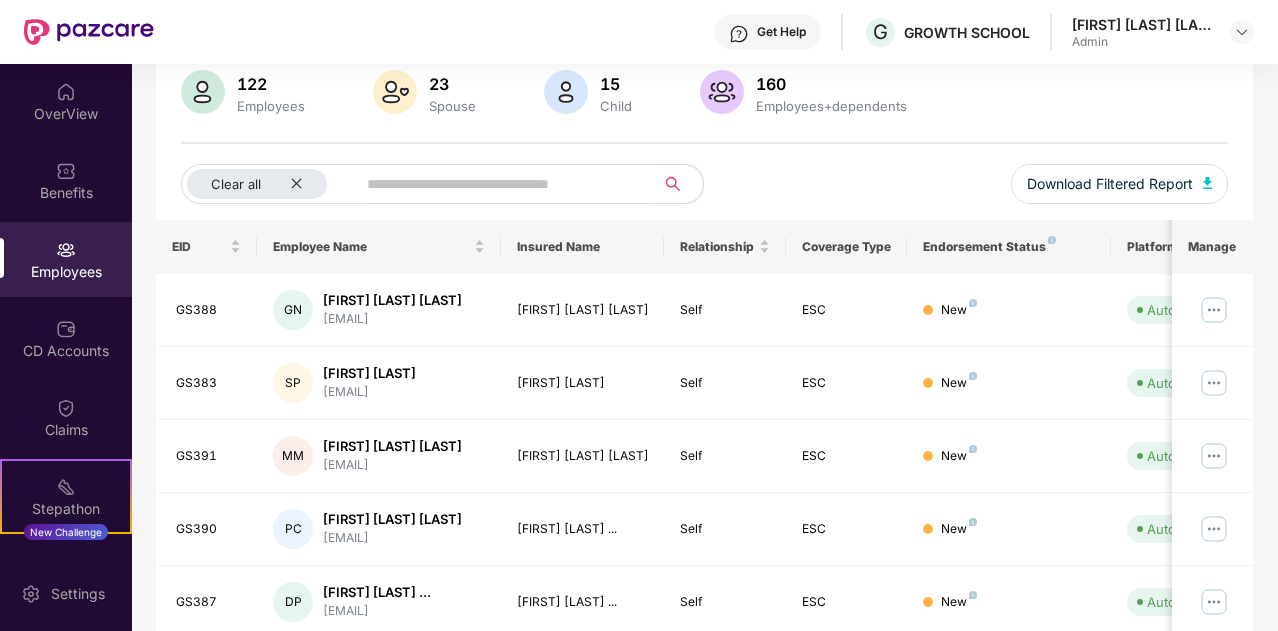 click at bounding box center (497, 184) 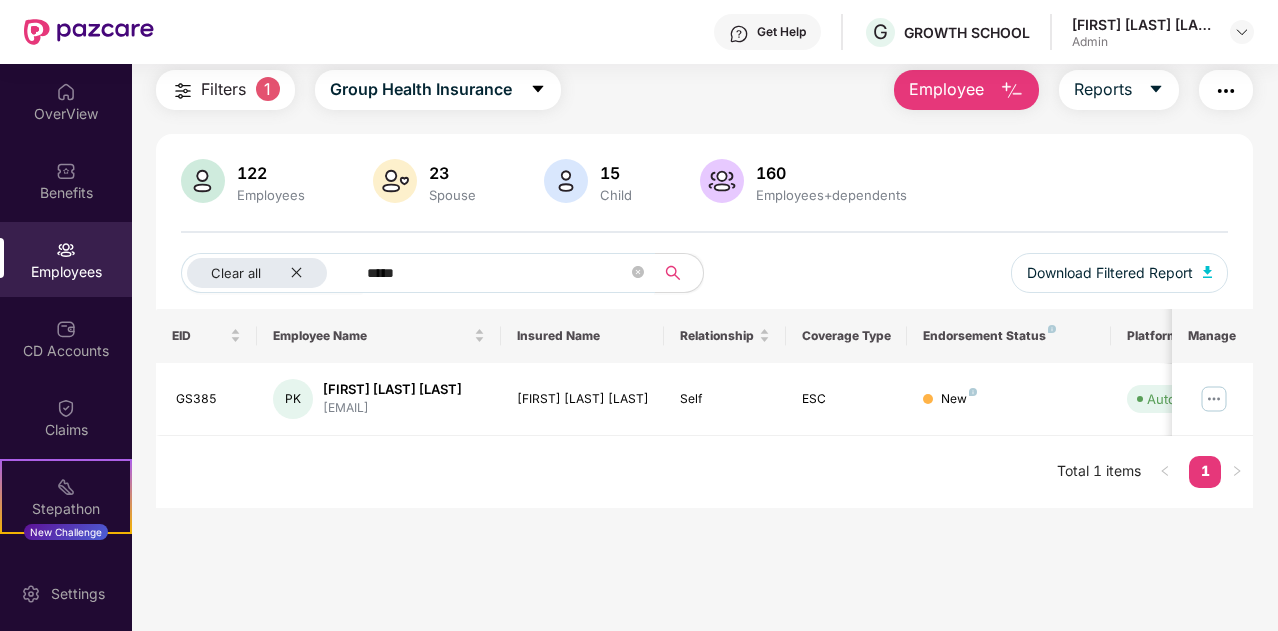 scroll, scrollTop: 64, scrollLeft: 0, axis: vertical 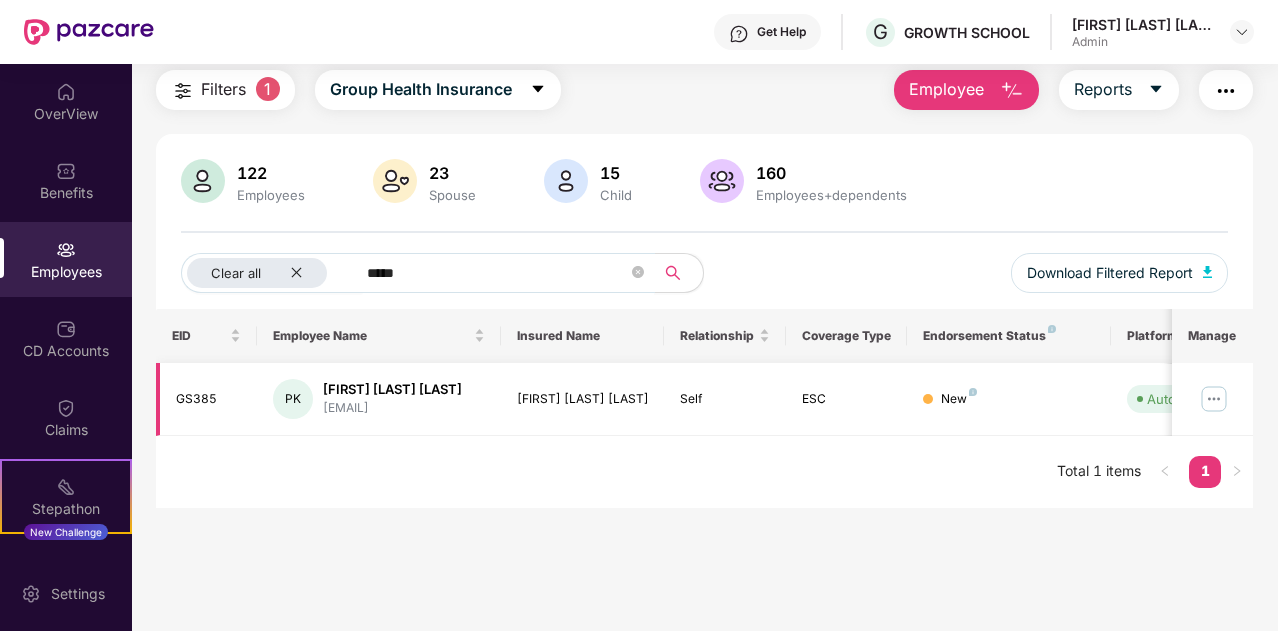 type on "*****" 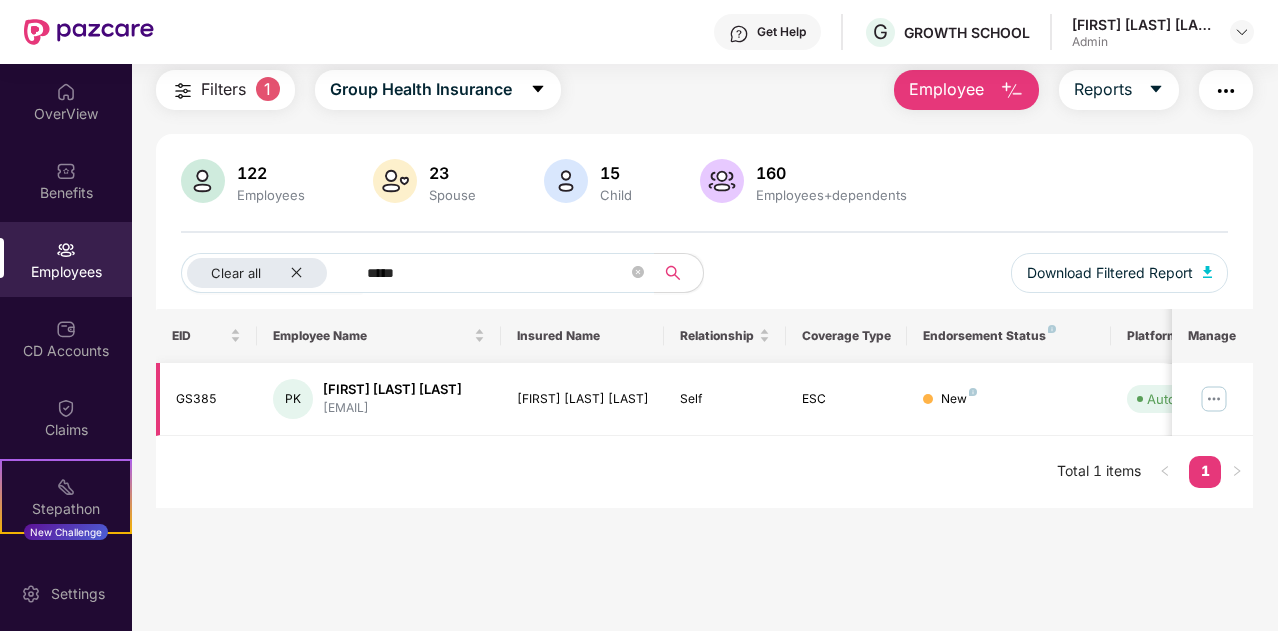 click on "Self" at bounding box center [725, 399] 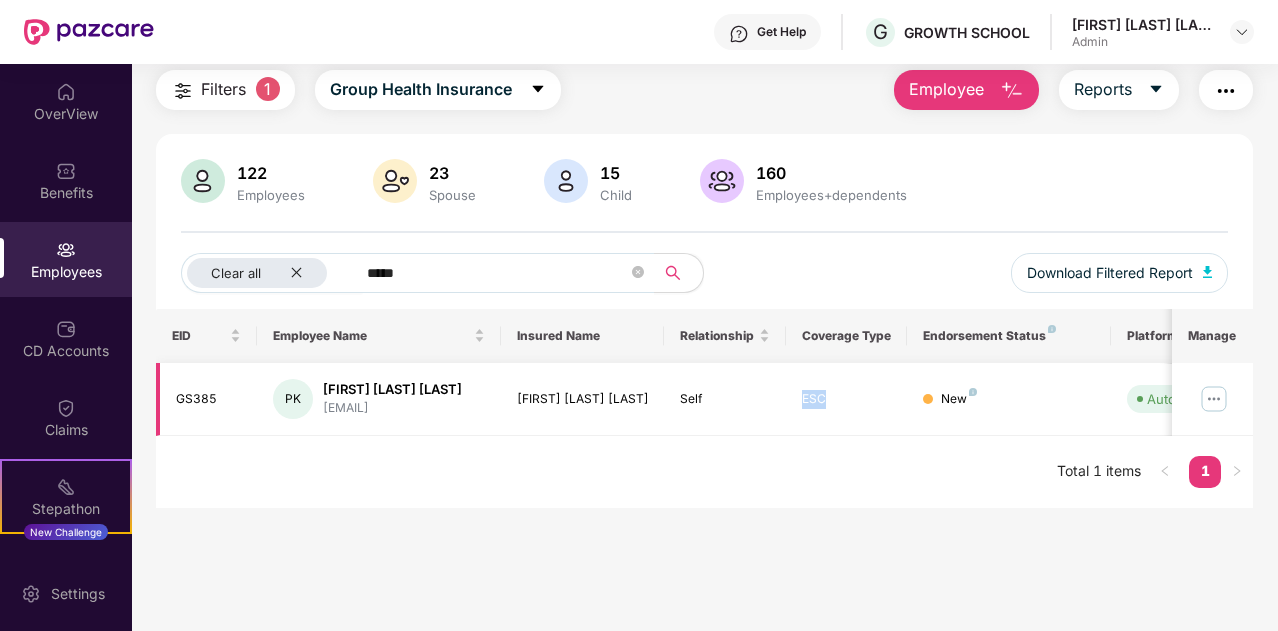 click on "ESC" at bounding box center [847, 399] 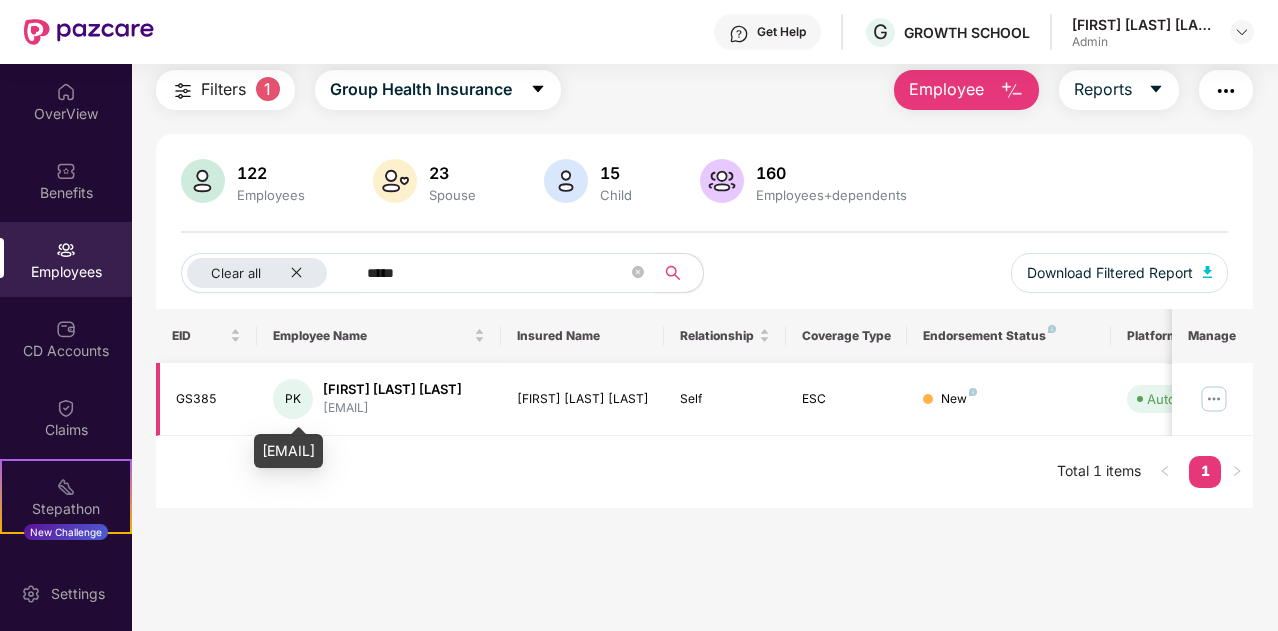 click on "[EMAIL]" at bounding box center [392, 408] 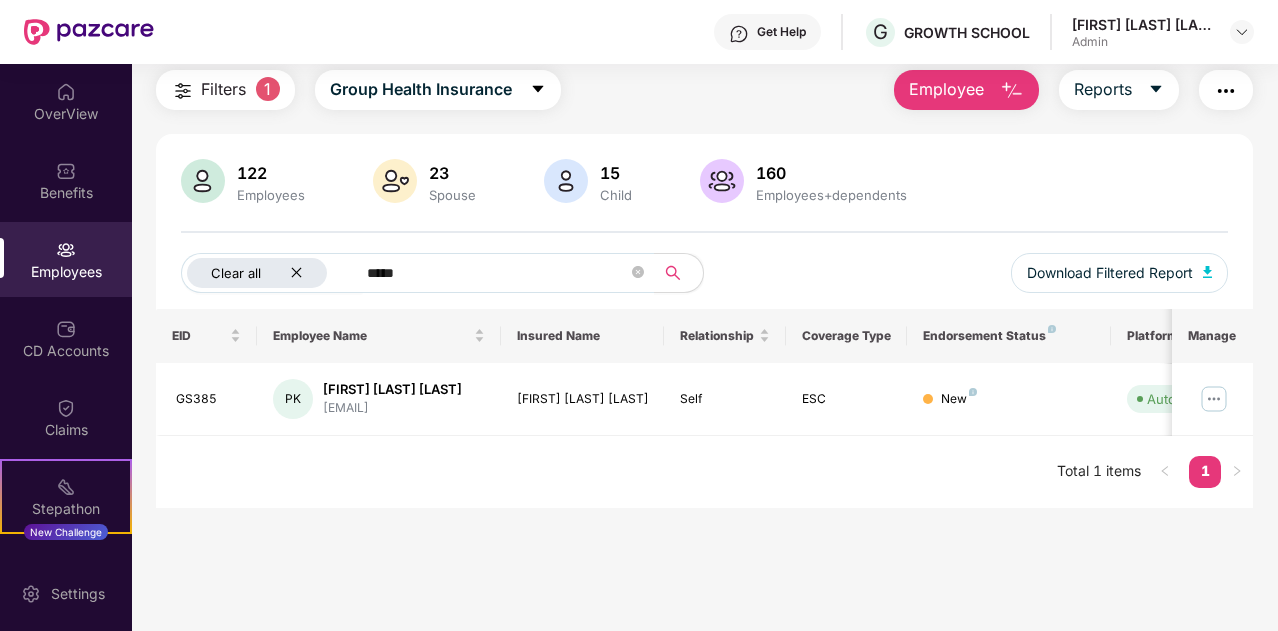 click 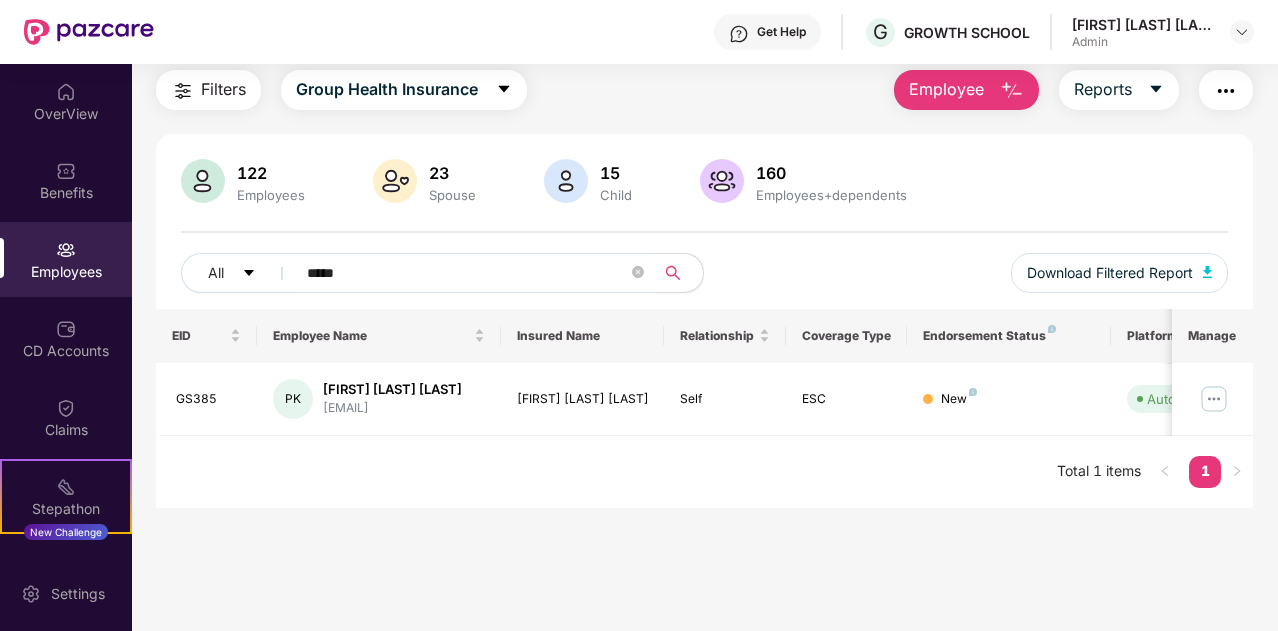 click on "*****" at bounding box center [467, 273] 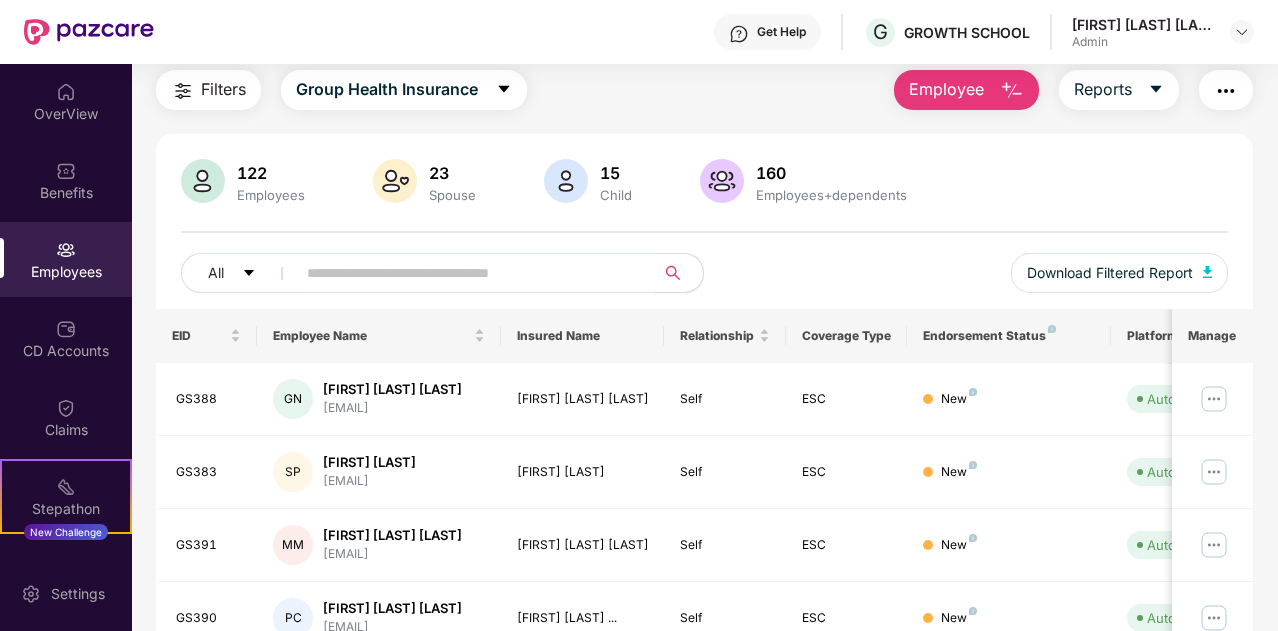 type 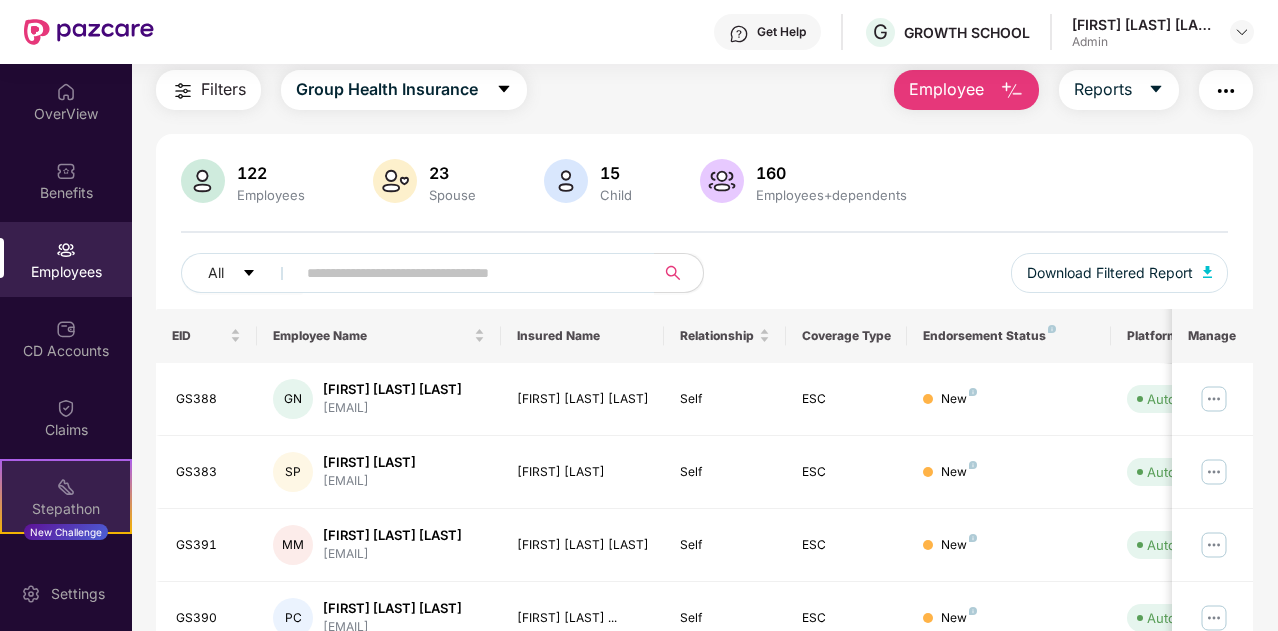 click on "Stepathon New Challenge" at bounding box center (66, 496) 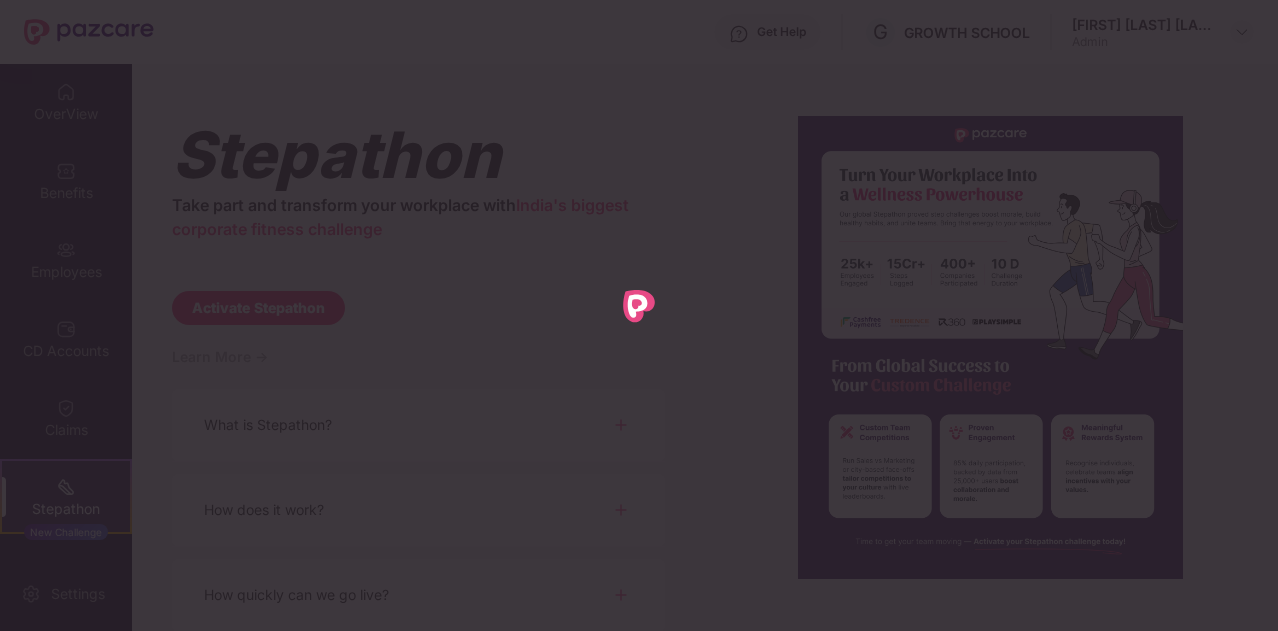 scroll, scrollTop: 0, scrollLeft: 0, axis: both 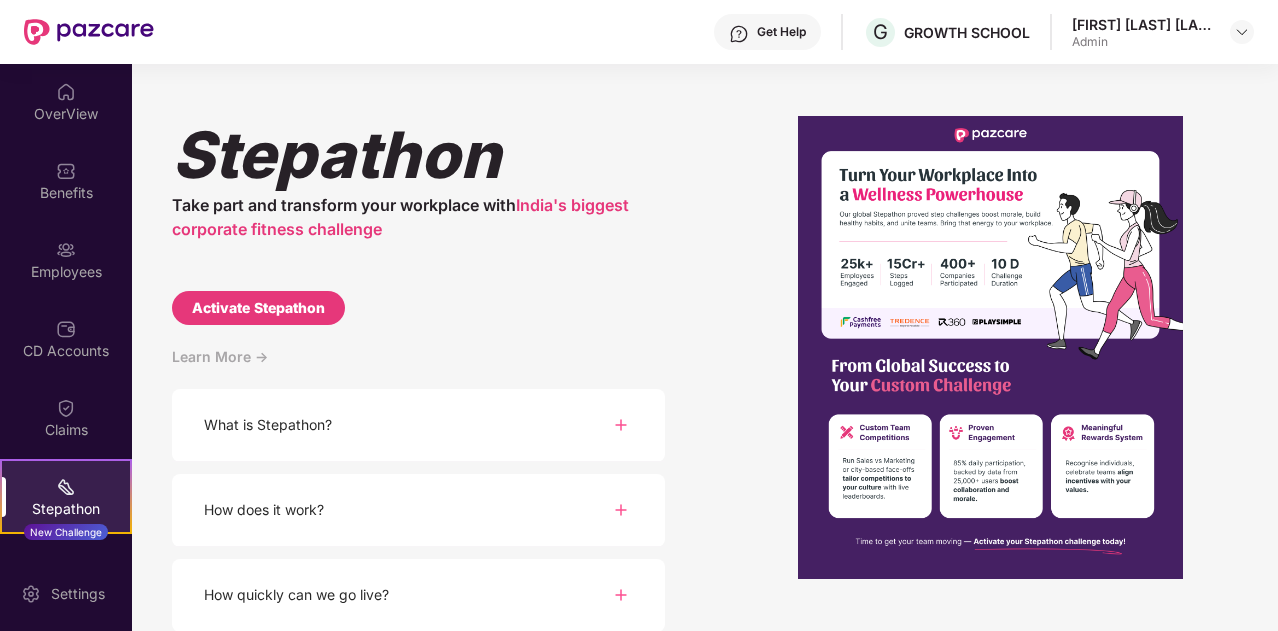 click at bounding box center (621, 425) 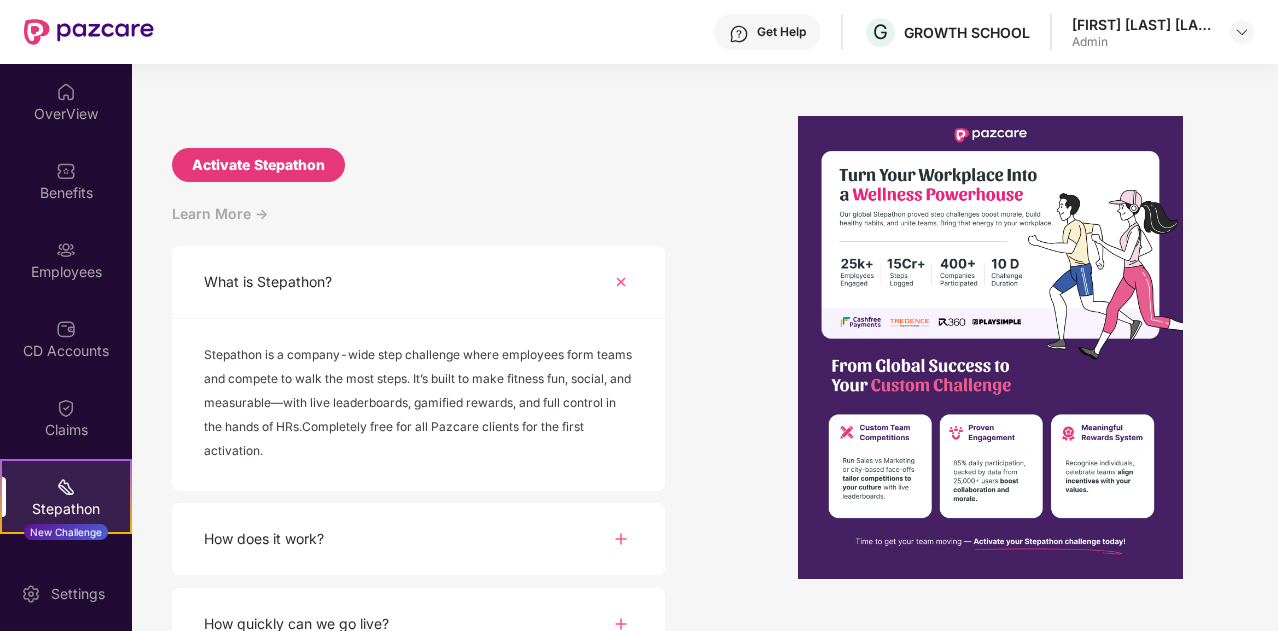scroll, scrollTop: 155, scrollLeft: 0, axis: vertical 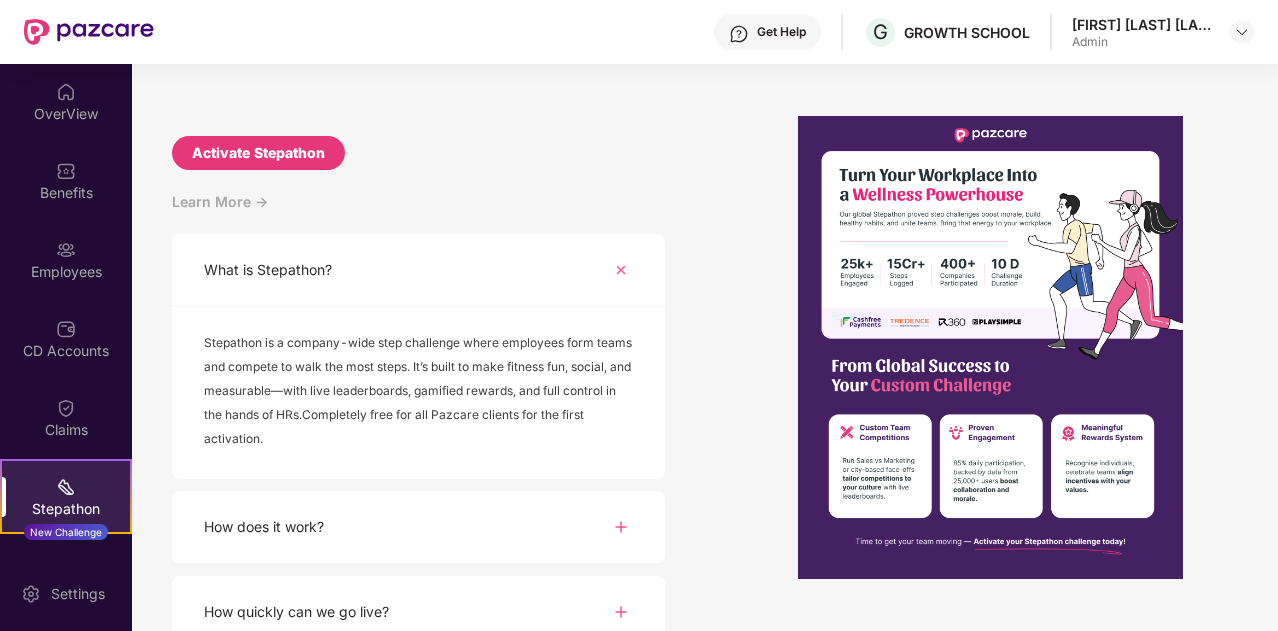 click on "Stepathon is a company-wide step challenge where employees form teams and compete to walk the most steps. It’s built to make fitness fun, social, and measurable—with live leaderboards, gamified rewards, and full control in the hands of HRs.Completely free for all Pazcare clients for the first activation." at bounding box center [418, 393] 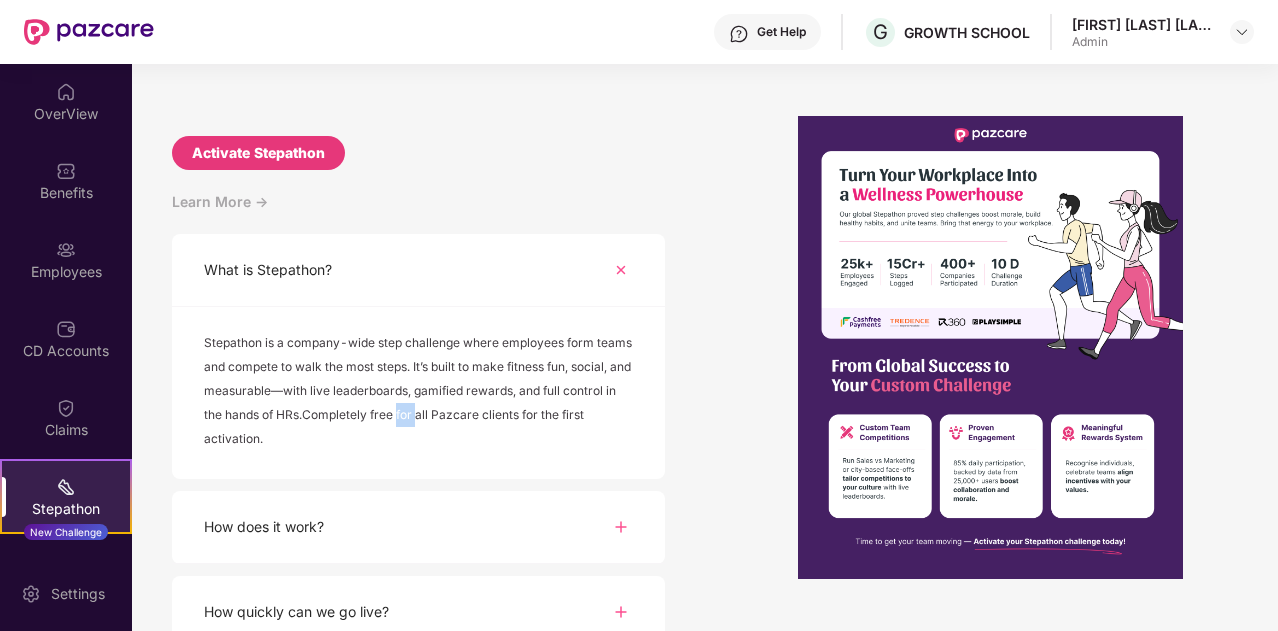 click on "Stepathon is a company-wide step challenge where employees form teams and compete to walk the most steps. It’s built to make fitness fun, social, and measurable—with live leaderboards, gamified rewards, and full control in the hands of HRs.Completely free for all Pazcare clients for the first activation." at bounding box center (418, 393) 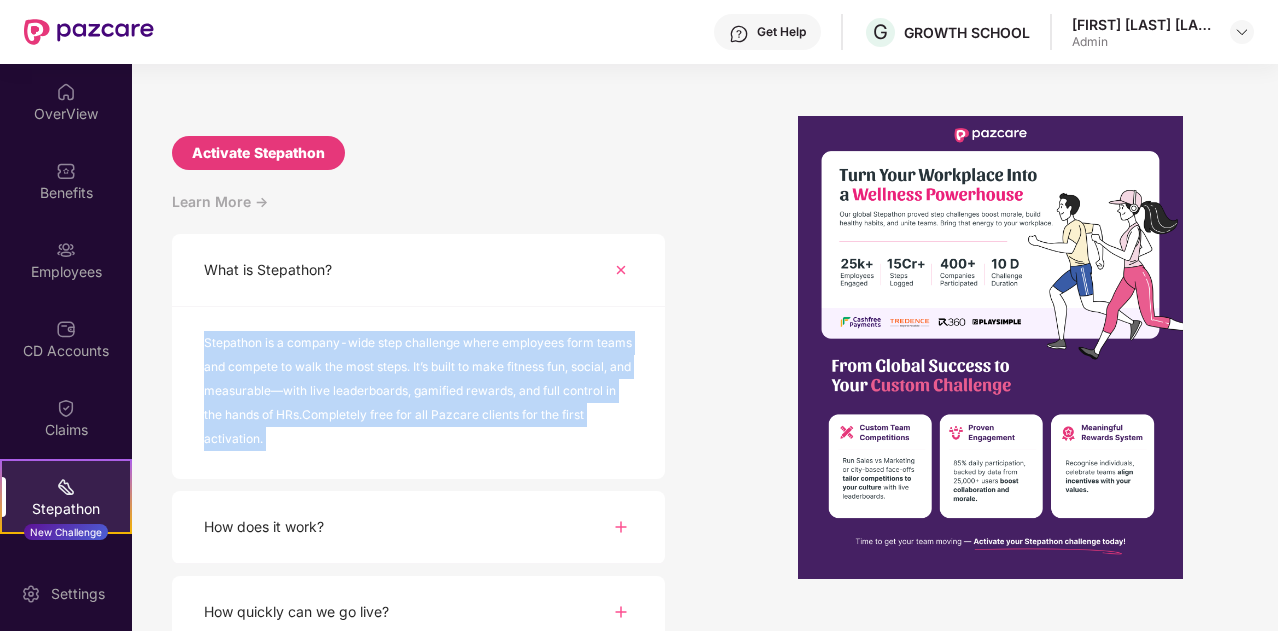 click on "Stepathon is a company-wide step challenge where employees form teams and compete to walk the most steps. It’s built to make fitness fun, social, and measurable—with live leaderboards, gamified rewards, and full control in the hands of HRs.Completely free for all Pazcare clients for the first activation." at bounding box center [418, 393] 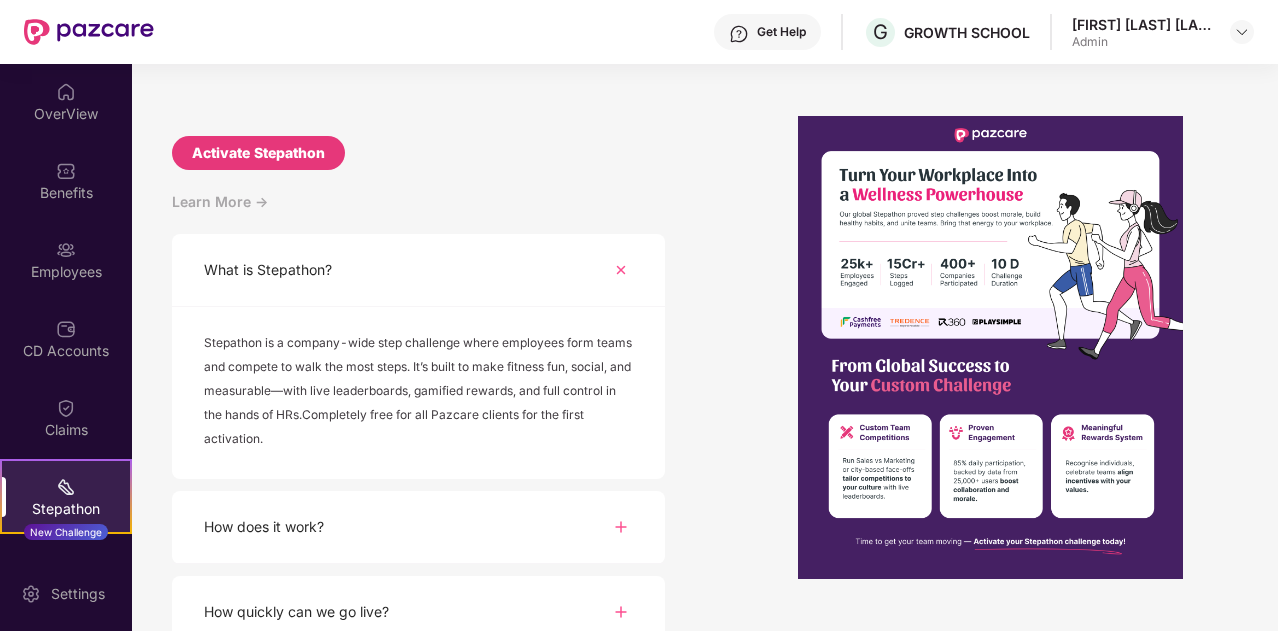 click on "Stepathon is a company-wide step challenge where employees form teams and compete to walk the most steps. It’s built to make fitness fun, social, and measurable—with live leaderboards, gamified rewards, and full control in the hands of HRs.Completely free for all Pazcare clients for the first activation." at bounding box center (418, 393) 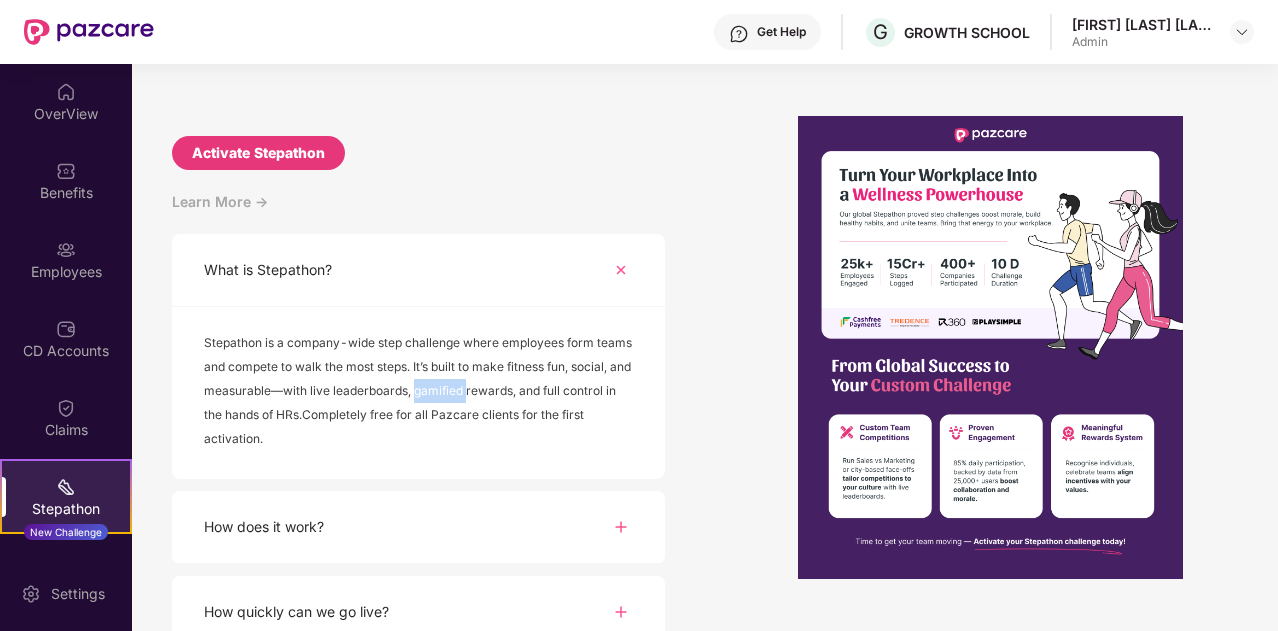 click on "Stepathon is a company-wide step challenge where employees form teams and compete to walk the most steps. It’s built to make fitness fun, social, and measurable—with live leaderboards, gamified rewards, and full control in the hands of HRs.Completely free for all Pazcare clients for the first activation." at bounding box center [418, 393] 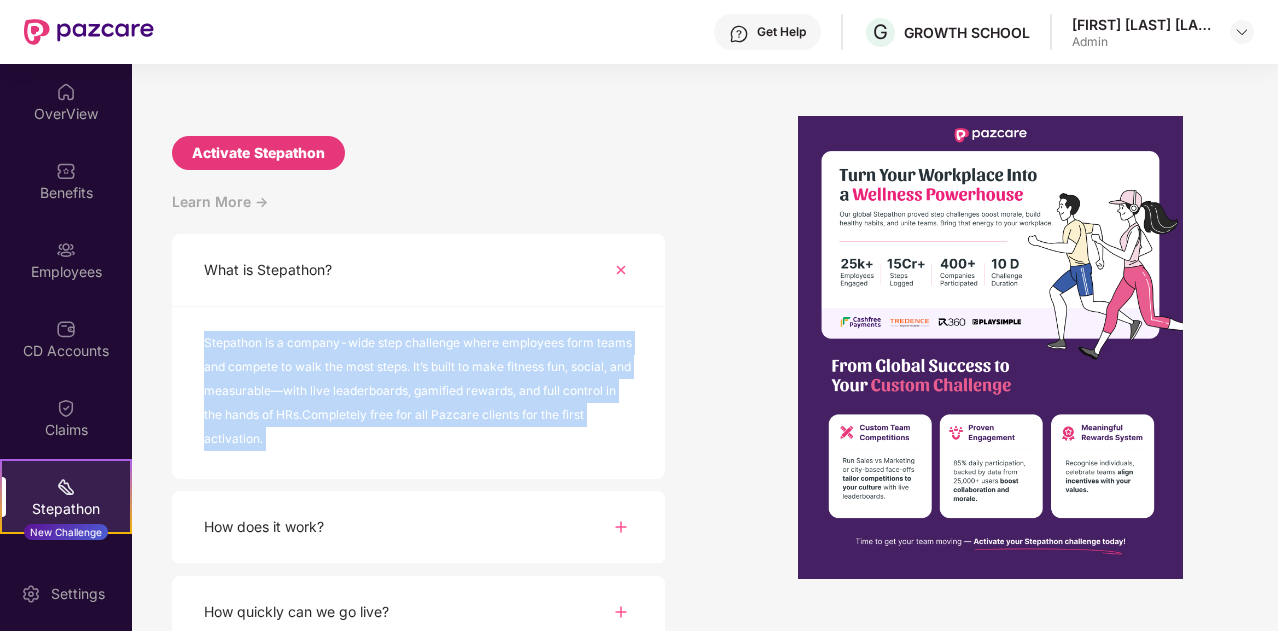 click on "Stepathon is a company-wide step challenge where employees form teams and compete to walk the most steps. It’s built to make fitness fun, social, and measurable—with live leaderboards, gamified rewards, and full control in the hands of HRs.Completely free for all Pazcare clients for the first activation." at bounding box center [418, 393] 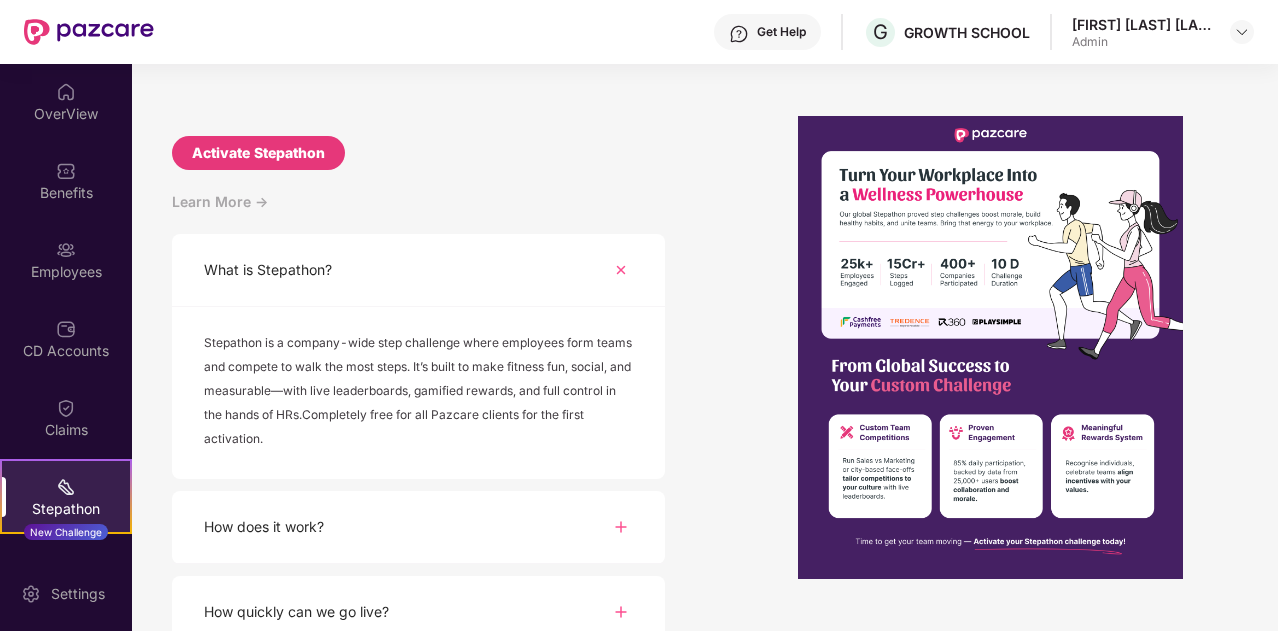 click on "Stepathon is a company-wide step challenge where employees form teams and compete to walk the most steps. It’s built to make fitness fun, social, and measurable—with live leaderboards, gamified rewards, and full control in the hands of HRs.Completely free for all Pazcare clients for the first activation." at bounding box center (418, 393) 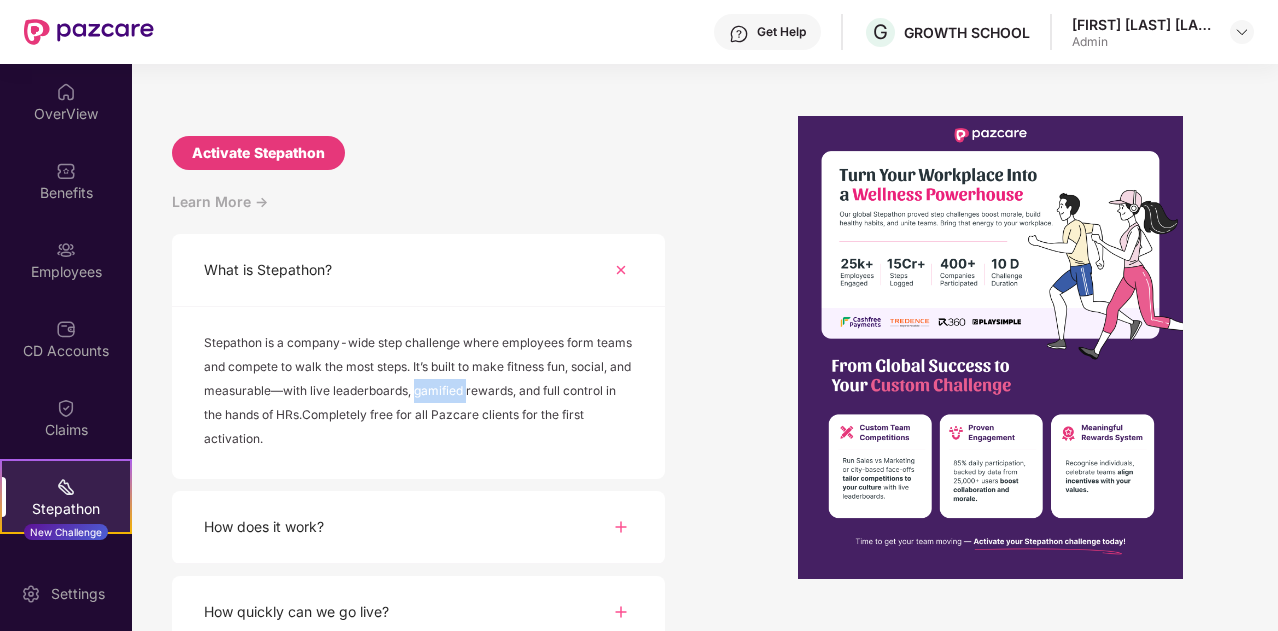 click on "Stepathon is a company-wide step challenge where employees form teams and compete to walk the most steps. It’s built to make fitness fun, social, and measurable—with live leaderboards, gamified rewards, and full control in the hands of HRs.Completely free for all Pazcare clients for the first activation." at bounding box center [418, 393] 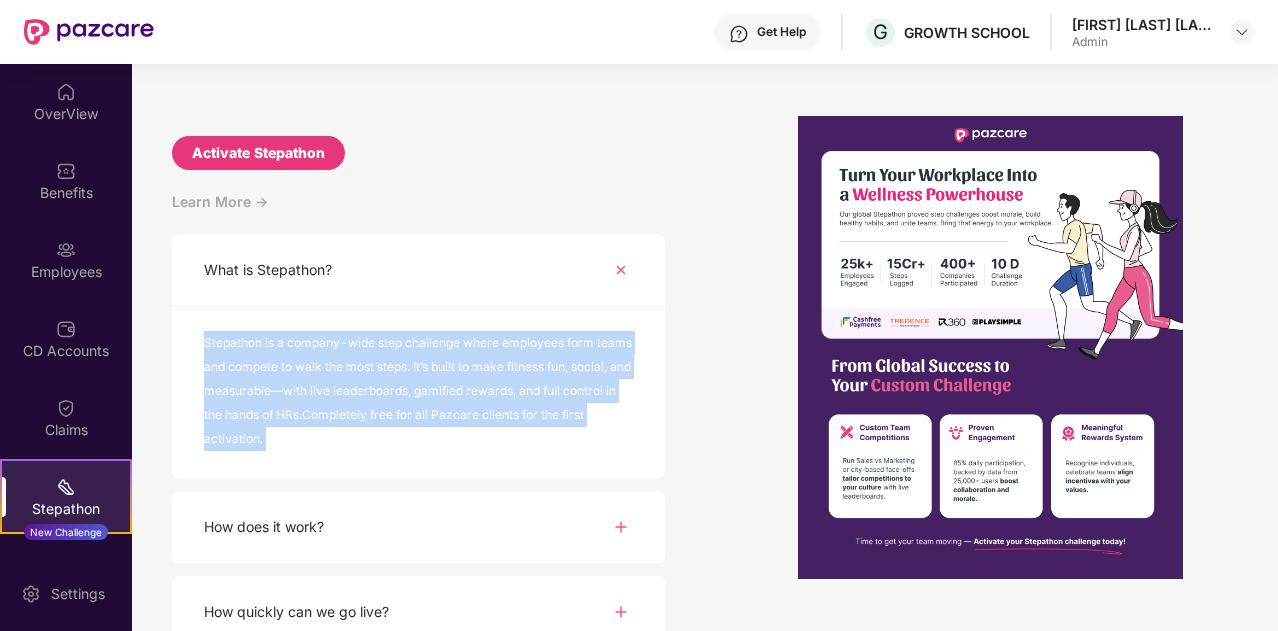 click on "Stepathon is a company-wide step challenge where employees form teams and compete to walk the most steps. It’s built to make fitness fun, social, and measurable—with live leaderboards, gamified rewards, and full control in the hands of HRs.Completely free for all Pazcare clients for the first activation." at bounding box center (418, 393) 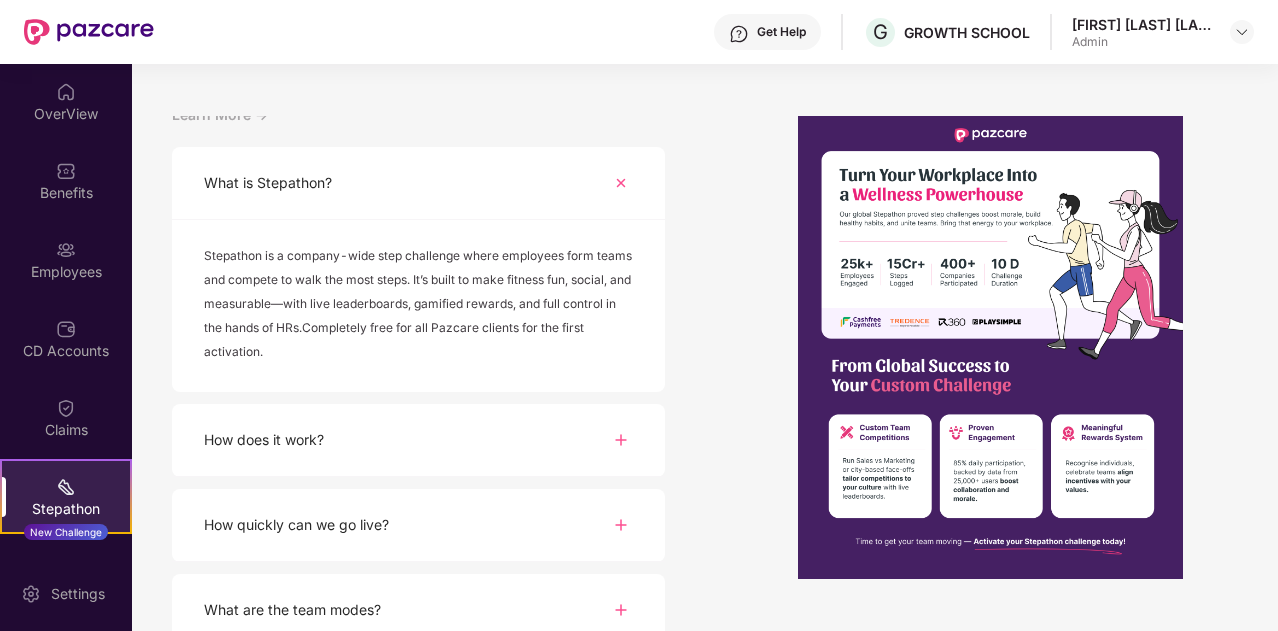scroll, scrollTop: 257, scrollLeft: 0, axis: vertical 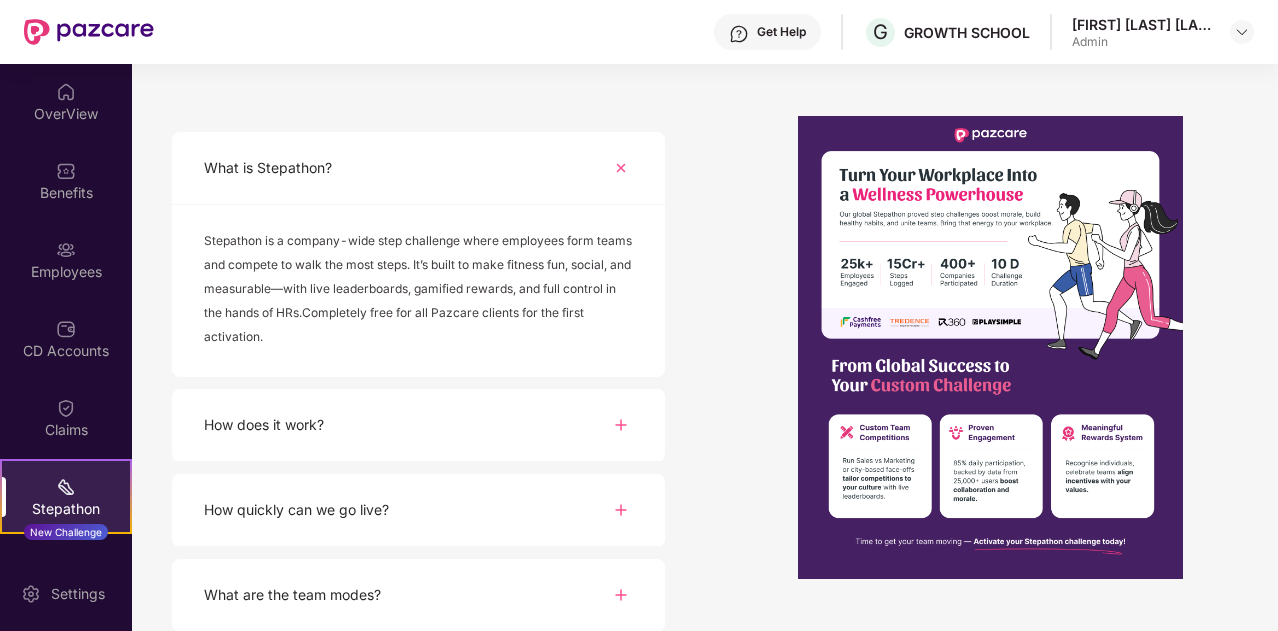 click on "Stepathon is a company-wide step challenge where employees form teams and compete to walk the most steps. It’s built to make fitness fun, social, and measurable—with live leaderboards, gamified rewards, and full control in the hands of HRs.Completely free for all Pazcare clients for the first activation." at bounding box center (418, 291) 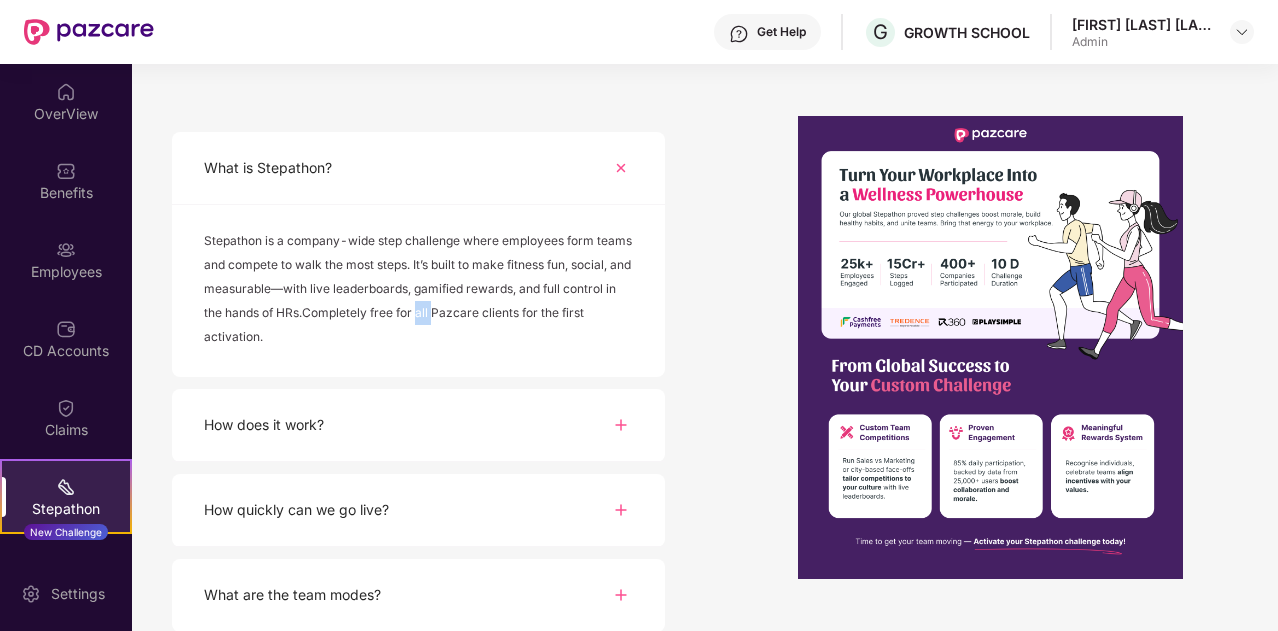 click on "Stepathon is a company-wide step challenge where employees form teams and compete to walk the most steps. It’s built to make fitness fun, social, and measurable—with live leaderboards, gamified rewards, and full control in the hands of HRs.Completely free for all Pazcare clients for the first activation." at bounding box center (418, 291) 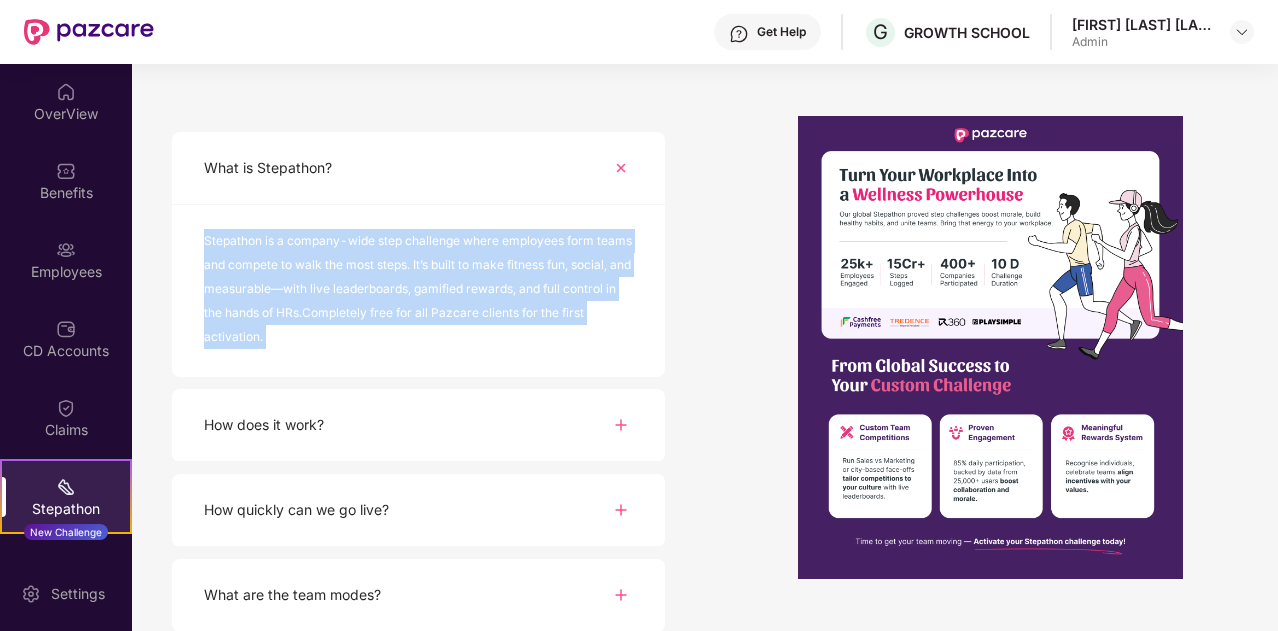 click on "Stepathon is a company-wide step challenge where employees form teams and compete to walk the most steps. It’s built to make fitness fun, social, and measurable—with live leaderboards, gamified rewards, and full control in the hands of HRs.Completely free for all Pazcare clients for the first activation." at bounding box center [418, 291] 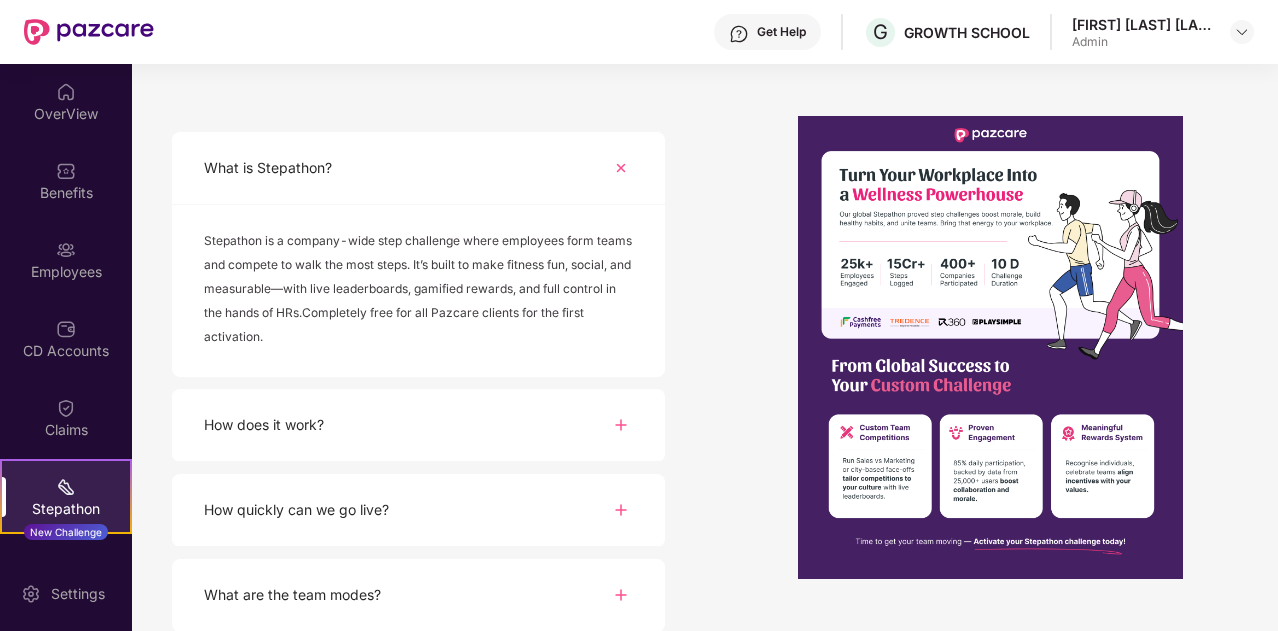 click on "How does it work?" at bounding box center (418, 425) 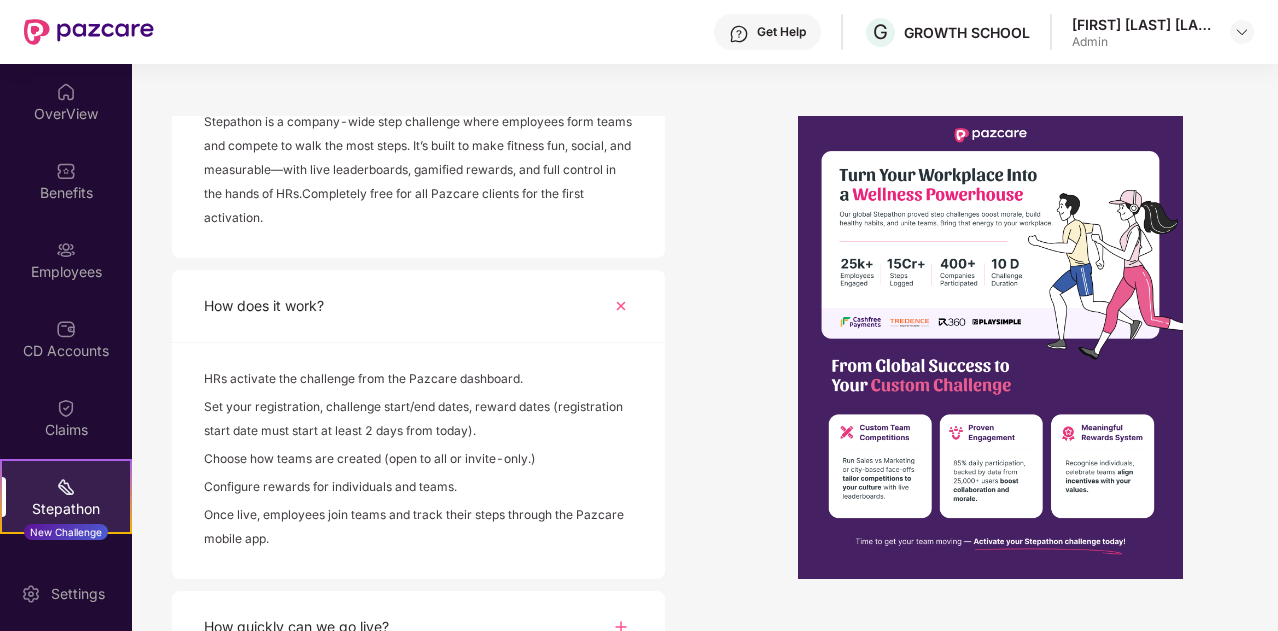 scroll, scrollTop: 387, scrollLeft: 0, axis: vertical 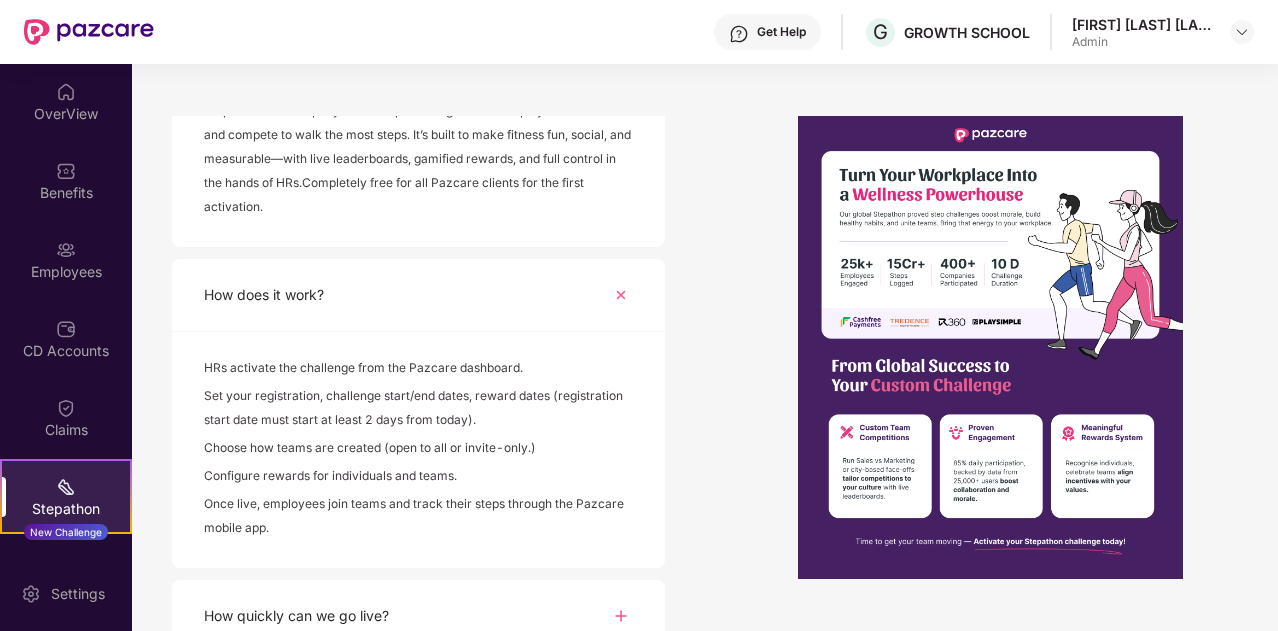 click on "Set your registration, challenge start/end dates, reward dates (registration start date must start at least 2 days from today)." at bounding box center (418, 410) 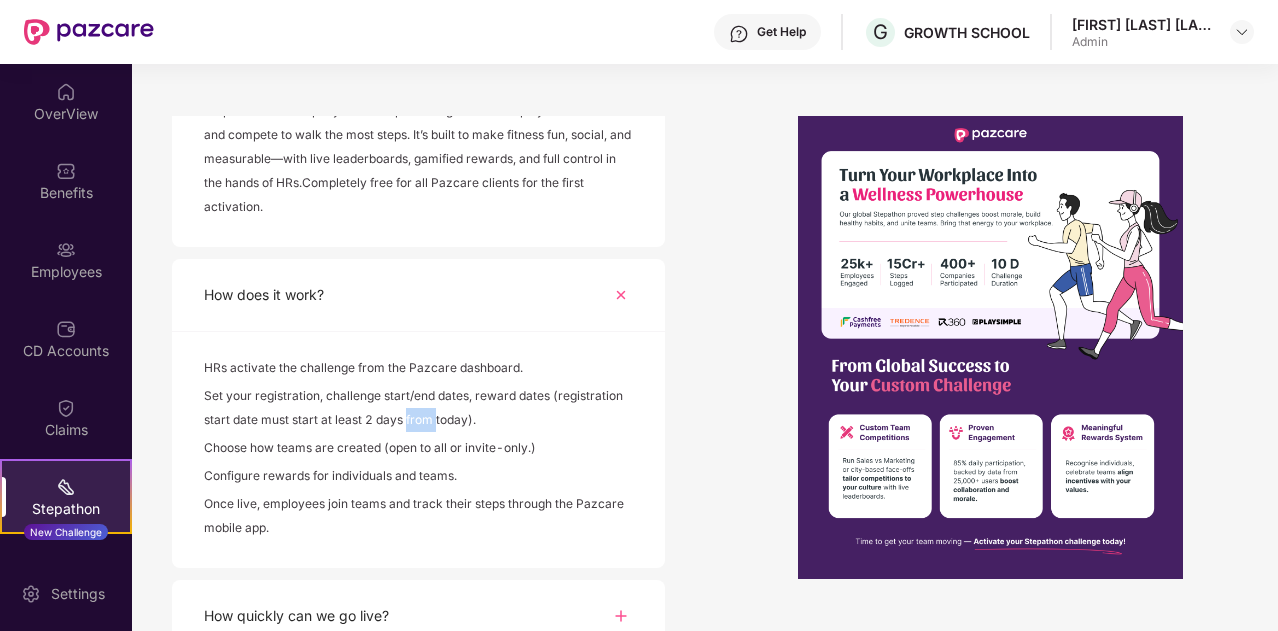 click on "Set your registration, challenge start/end dates, reward dates (registration start date must start at least 2 days from today)." at bounding box center (418, 410) 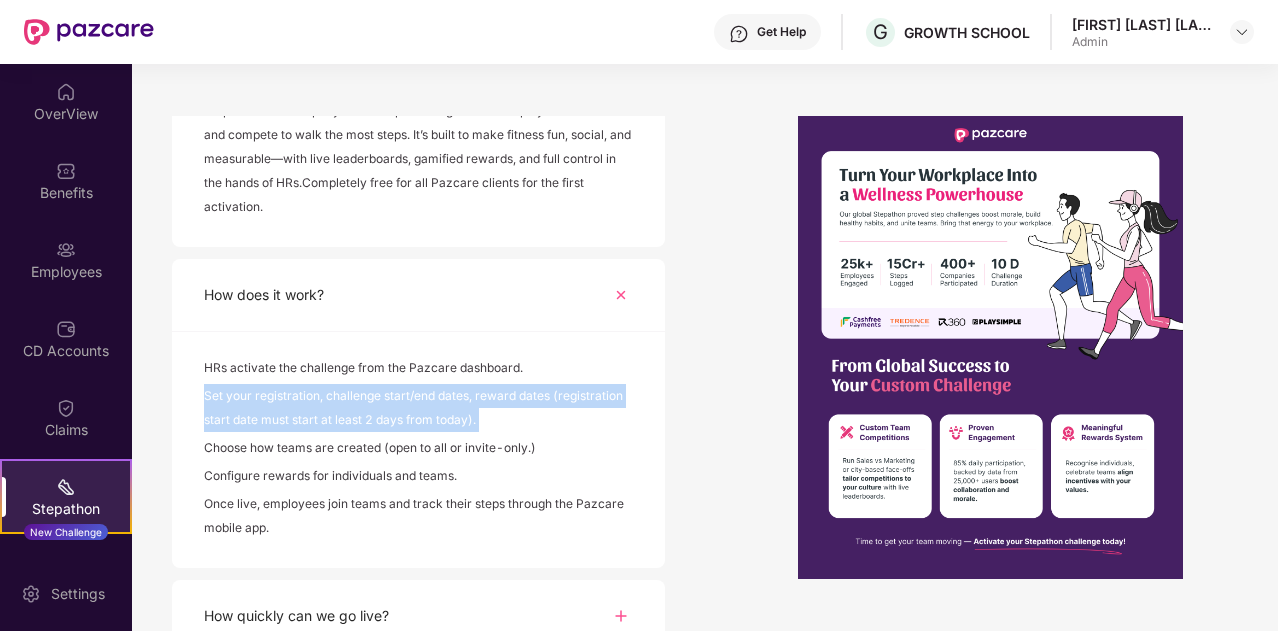 click on "Set your registration, challenge start/end dates, reward dates (registration start date must start at least 2 days from today)." at bounding box center [418, 410] 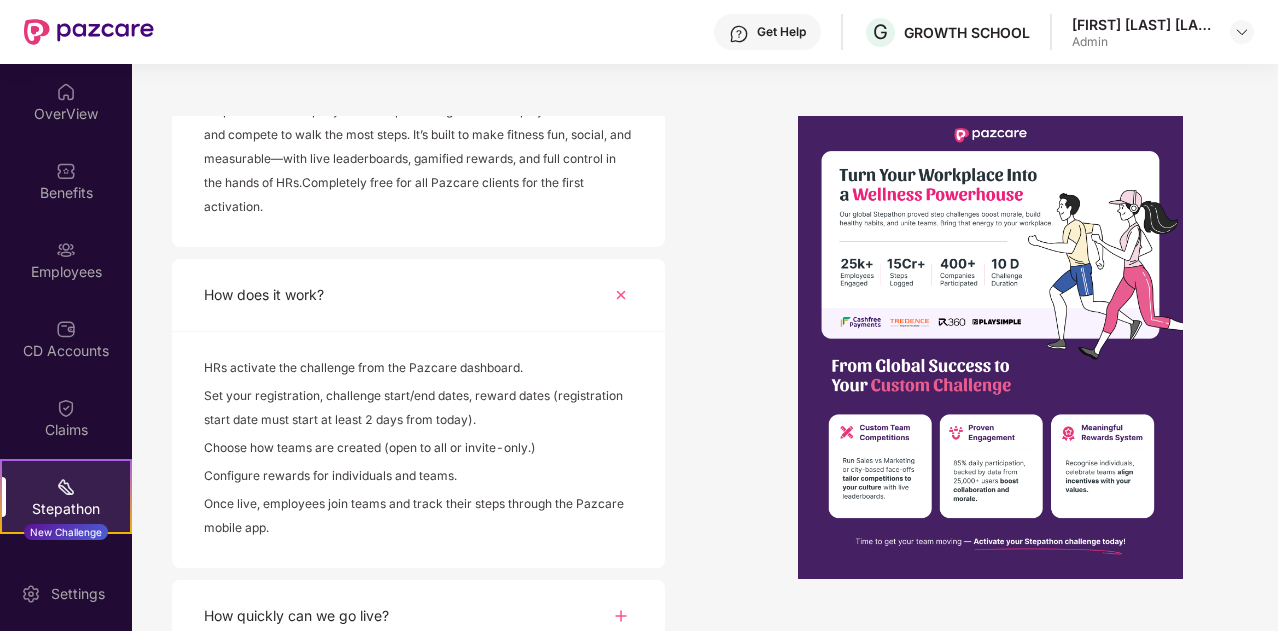 click on "Set your registration, challenge start/end dates, reward dates (registration start date must start at least 2 days from today)." at bounding box center [418, 410] 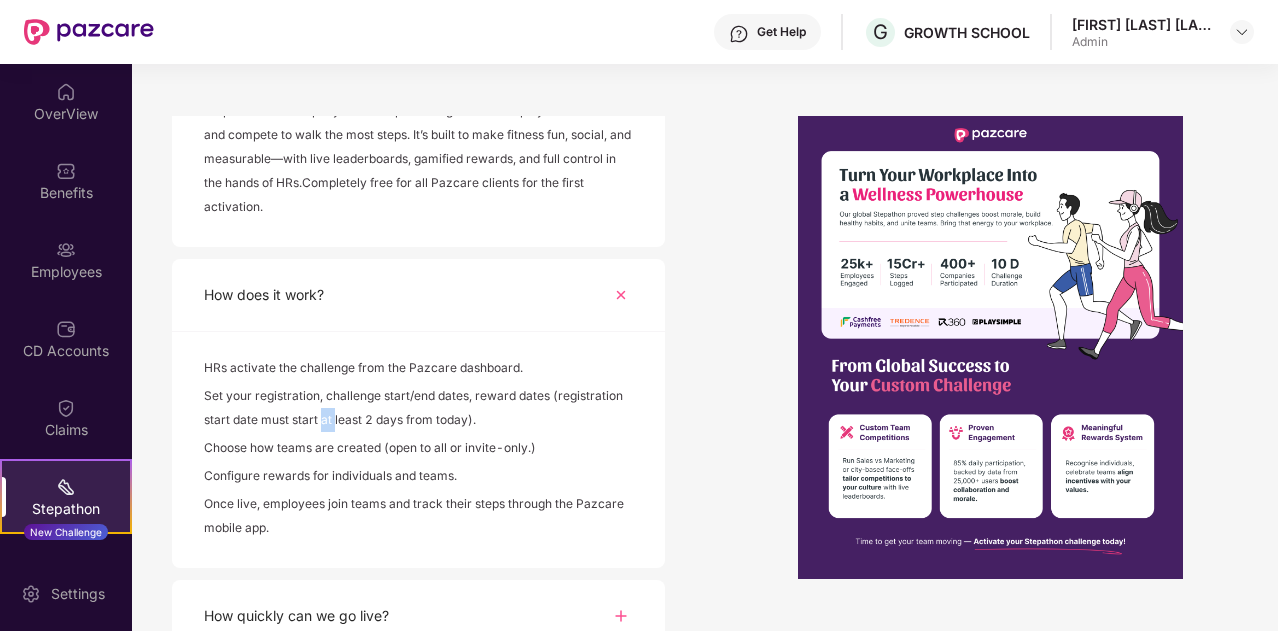 click on "Set your registration, challenge start/end dates, reward dates (registration start date must start at least 2 days from today)." at bounding box center [418, 410] 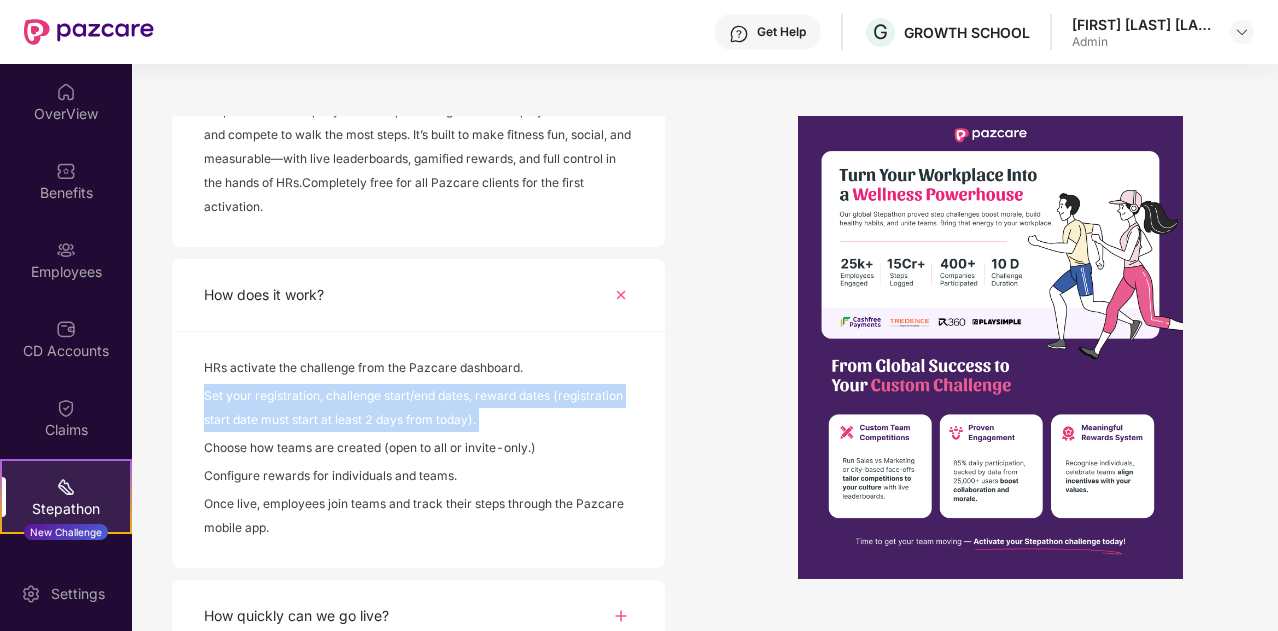 click on "Set your registration, challenge start/end dates, reward dates (registration start date must start at least 2 days from today)." at bounding box center [418, 410] 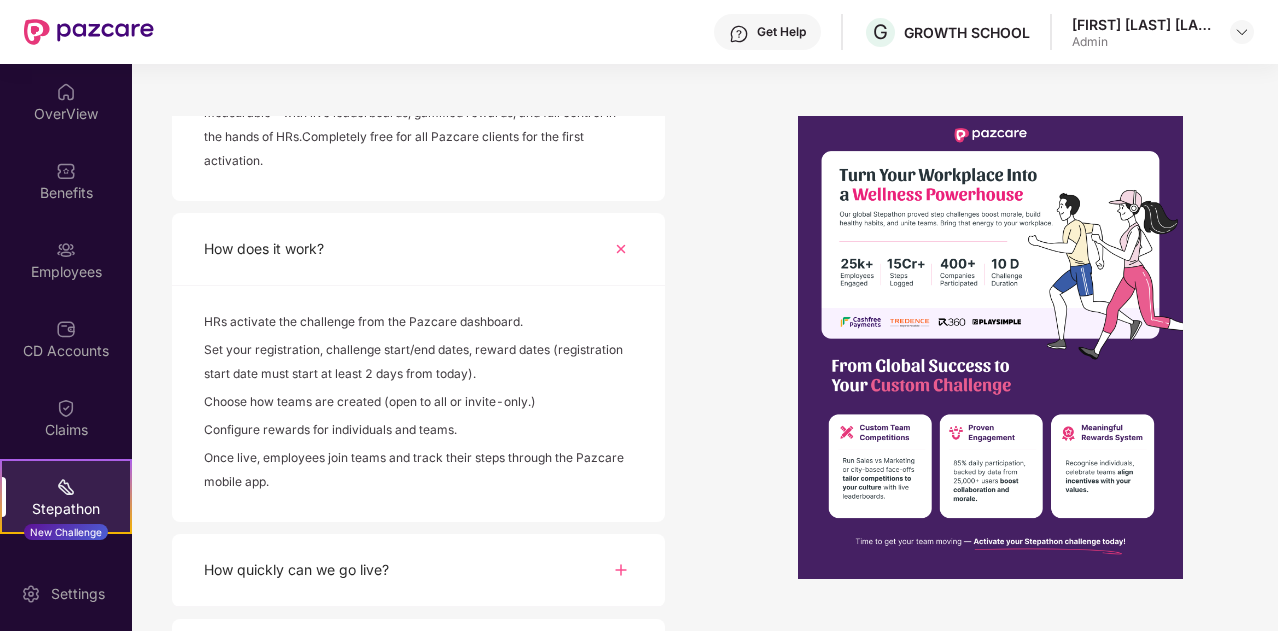 scroll, scrollTop: 435, scrollLeft: 0, axis: vertical 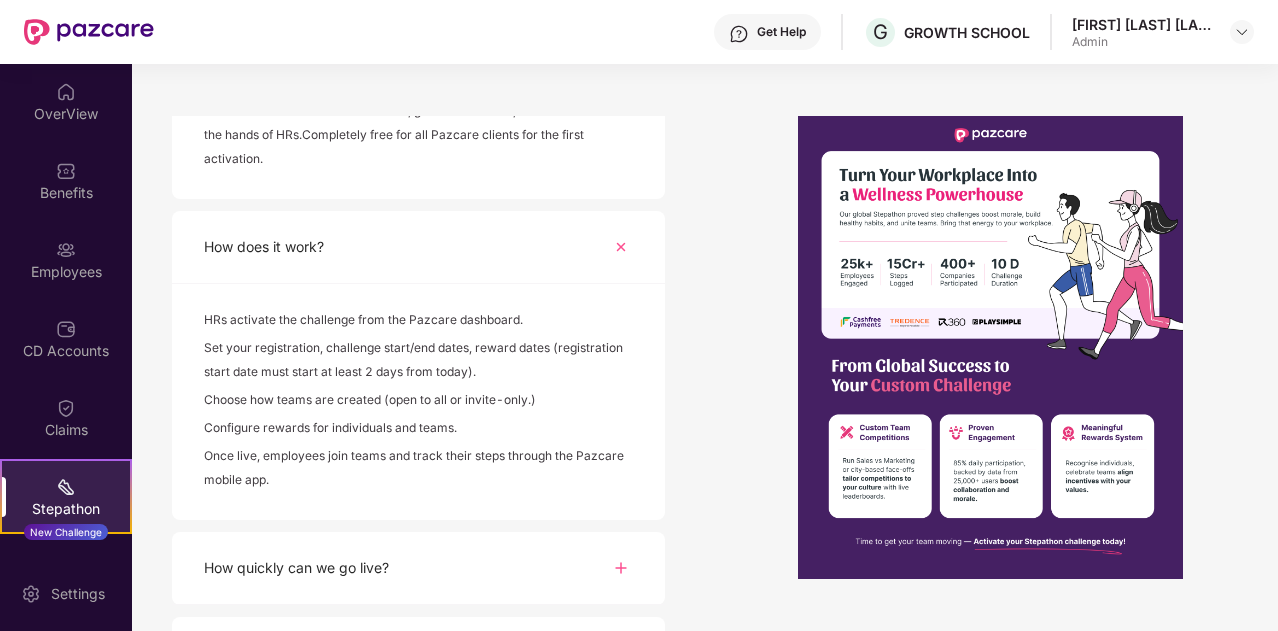 click on "Choose how teams are created (open to all or invite-only.)" at bounding box center (418, 402) 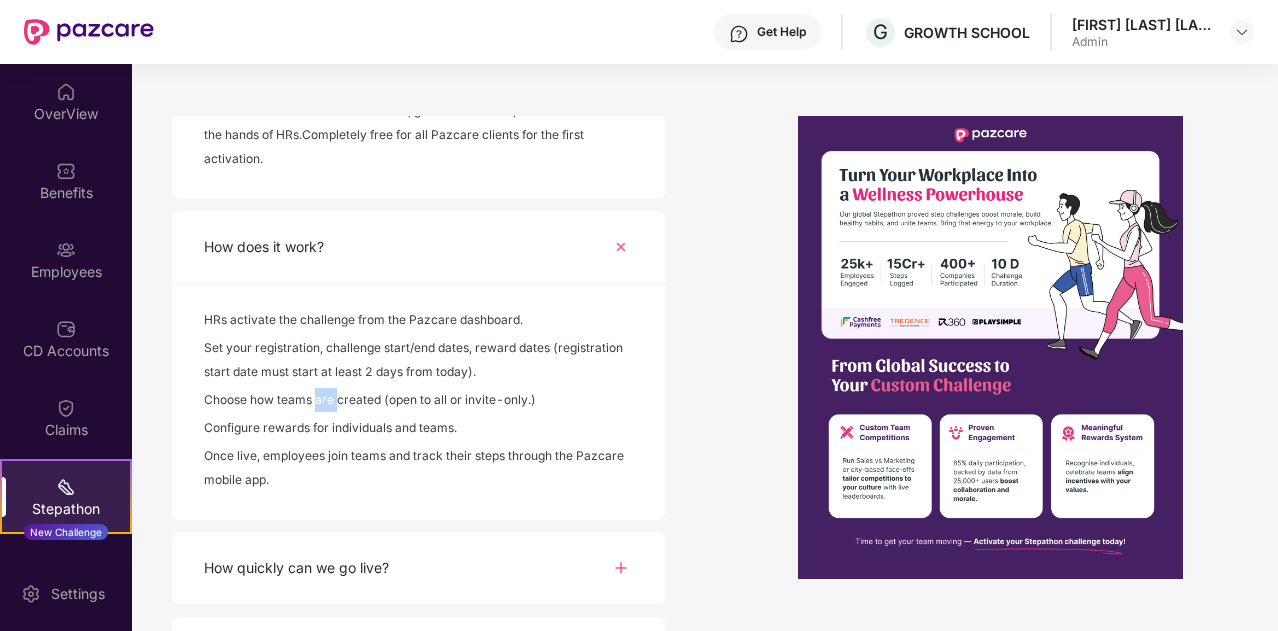 click on "Choose how teams are created (open to all or invite-only.)" at bounding box center (418, 402) 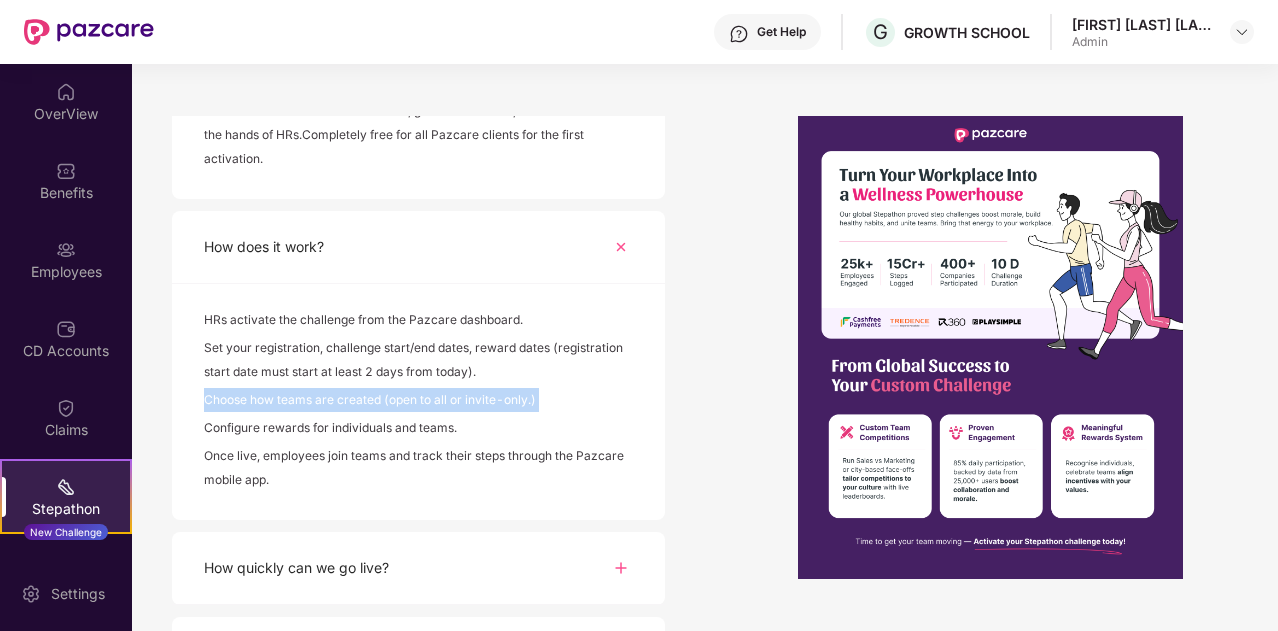 click on "Choose how teams are created (open to all or invite-only.)" at bounding box center [418, 402] 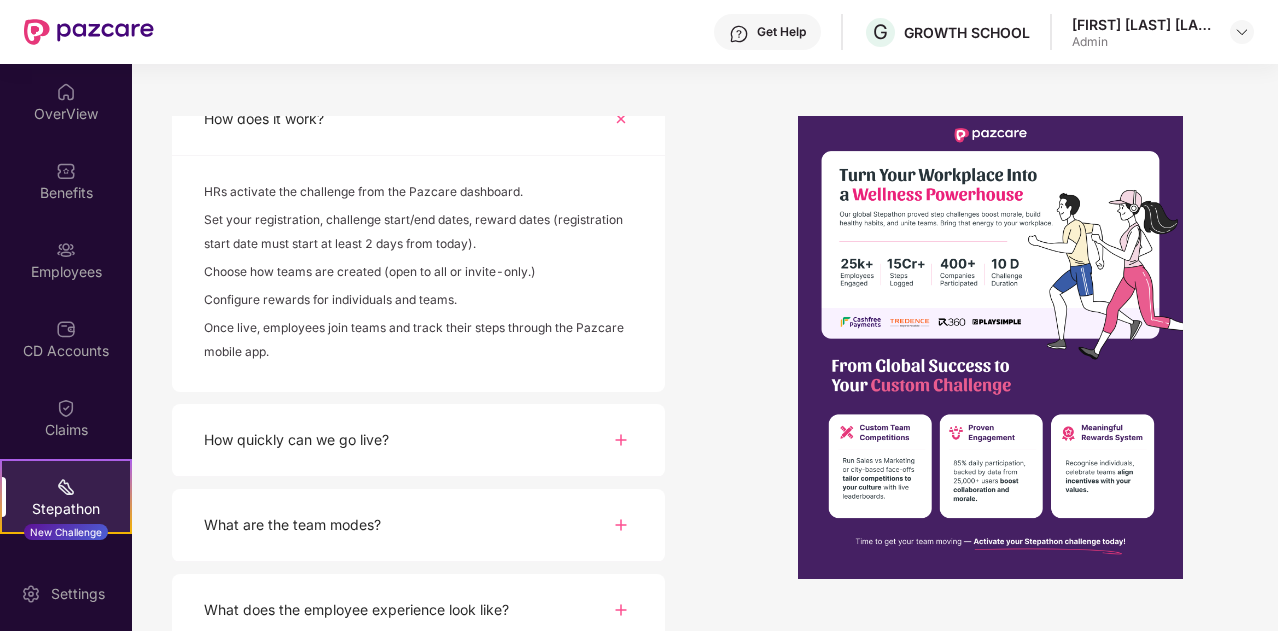 scroll, scrollTop: 566, scrollLeft: 0, axis: vertical 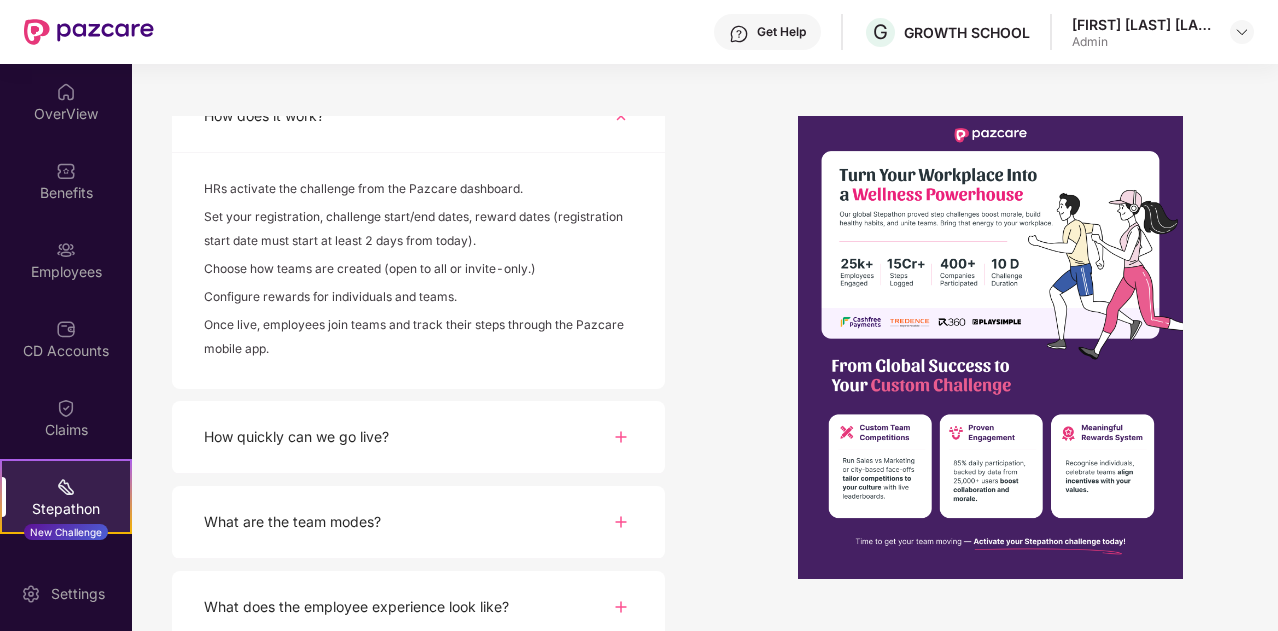 click on "How quickly can we go live?" at bounding box center (418, 437) 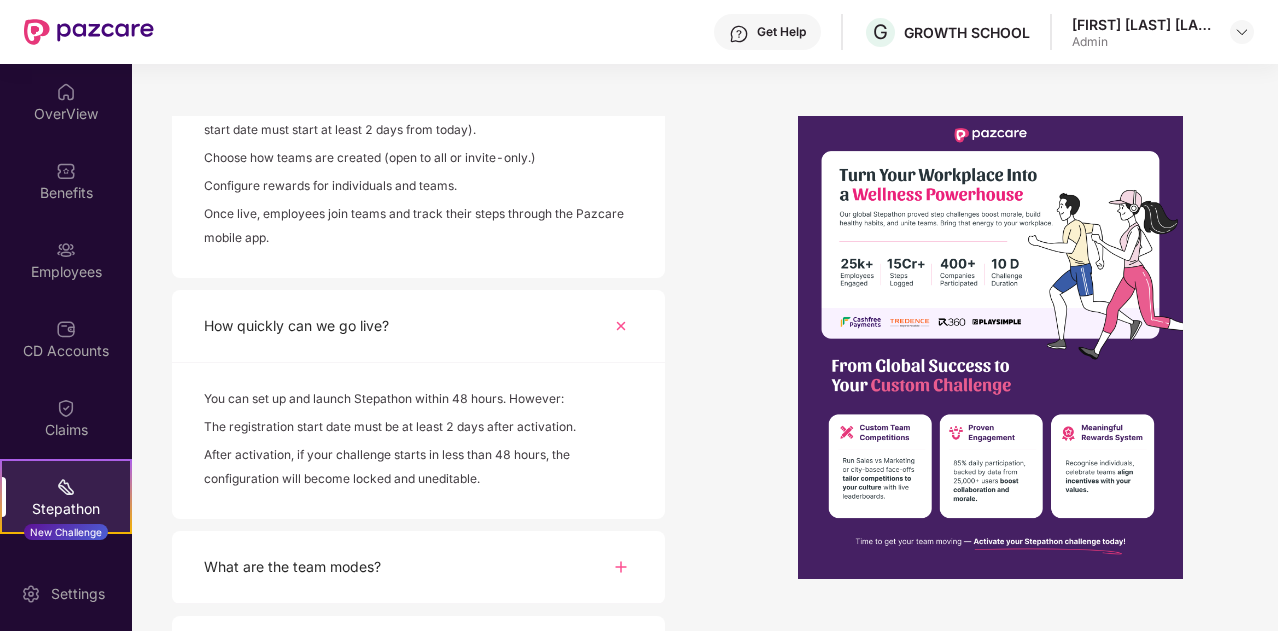 scroll, scrollTop: 678, scrollLeft: 0, axis: vertical 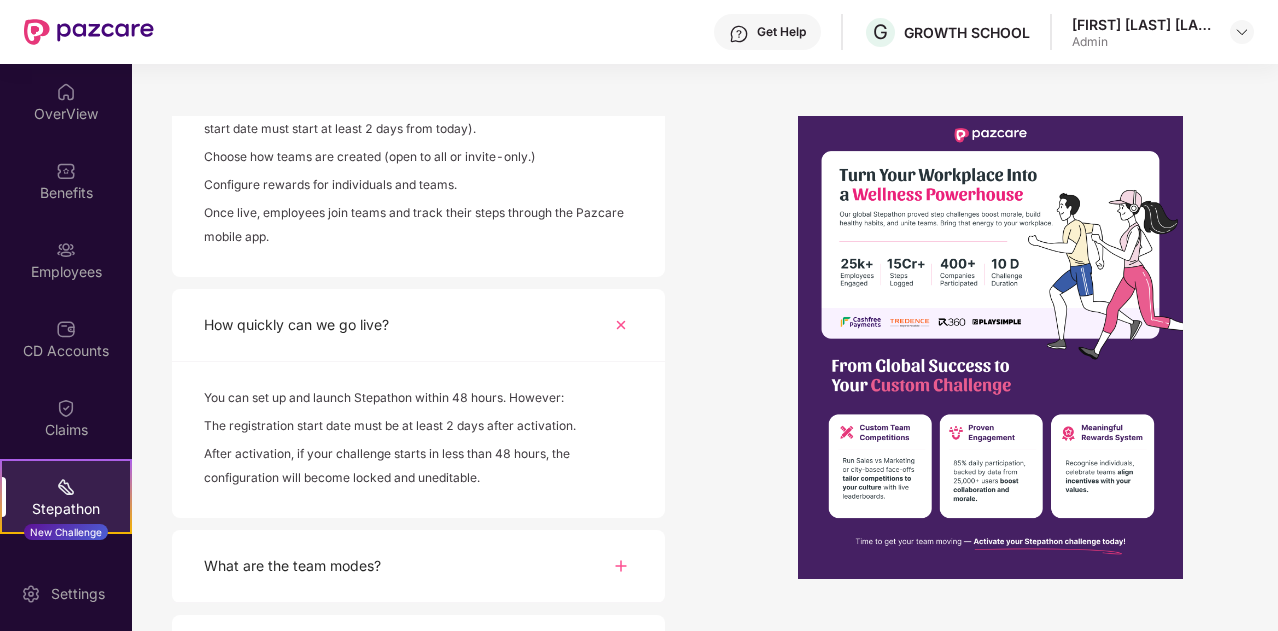 click on "The registration start date must be at least 2 days after activation." at bounding box center (418, 428) 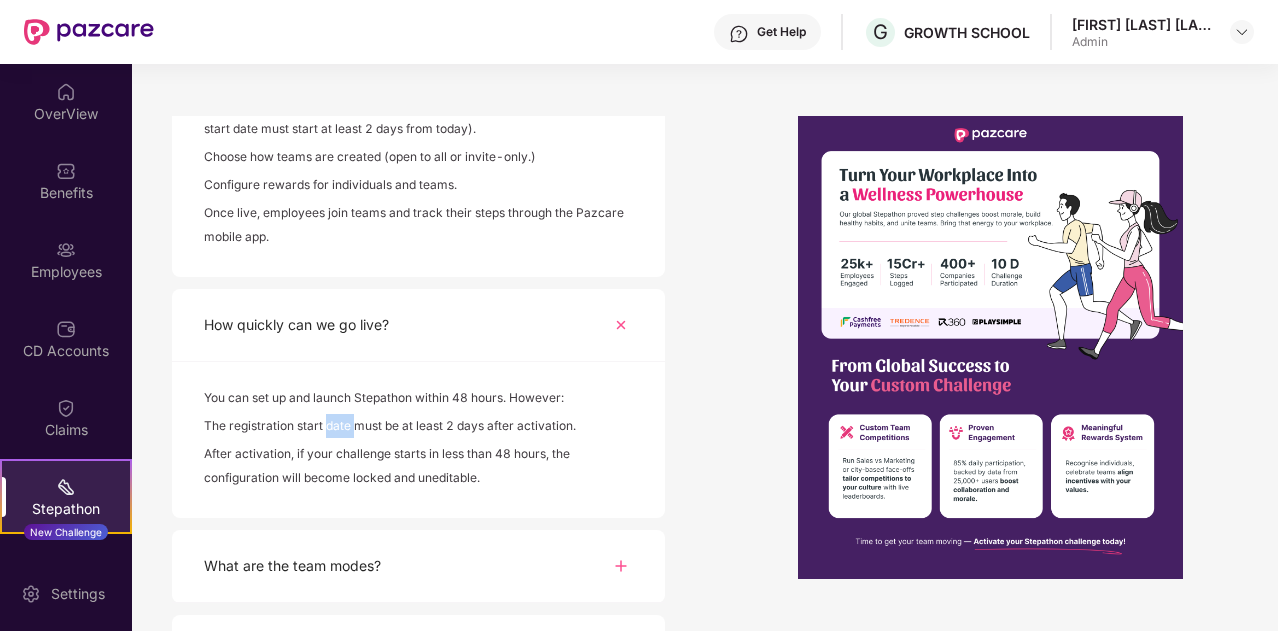click on "The registration start date must be at least 2 days after activation." at bounding box center [418, 428] 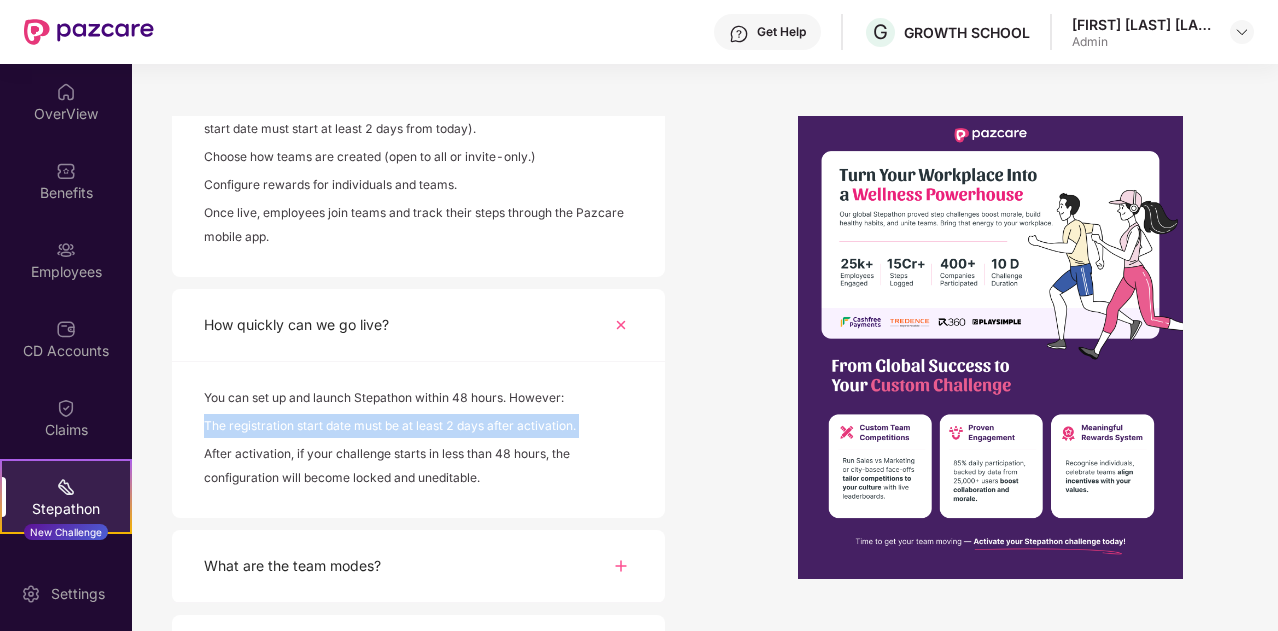 drag, startPoint x: 328, startPoint y: 418, endPoint x: 420, endPoint y: 433, distance: 93.214806 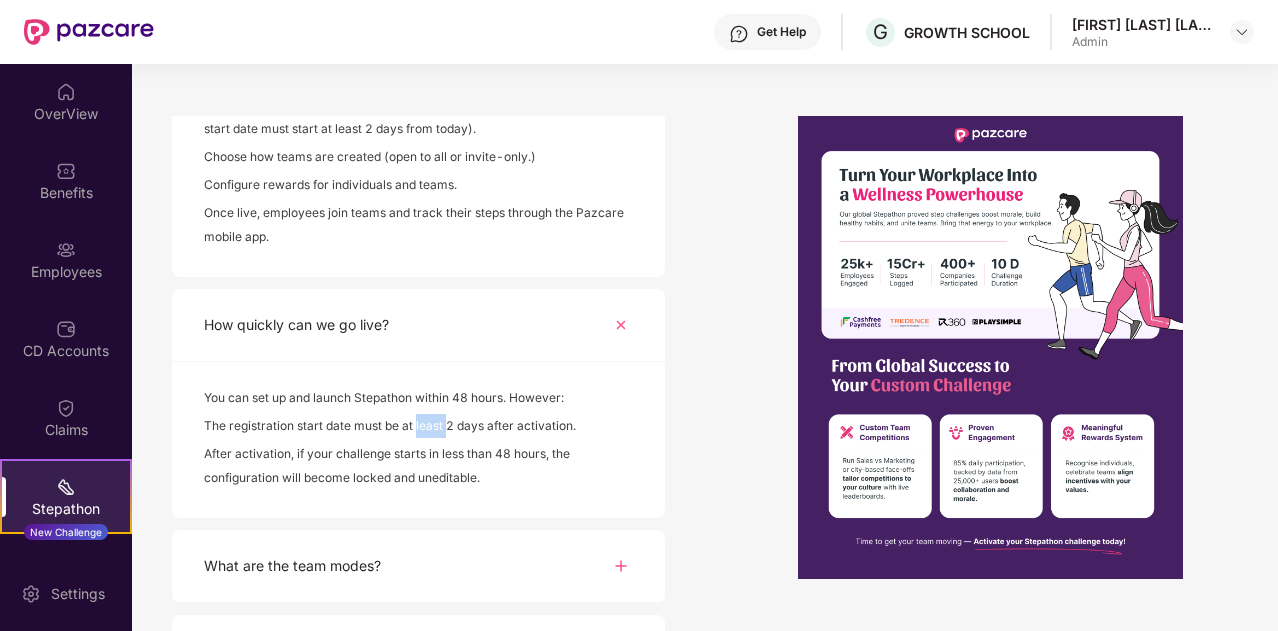 click on "The registration start date must be at least 2 days after activation." at bounding box center (418, 428) 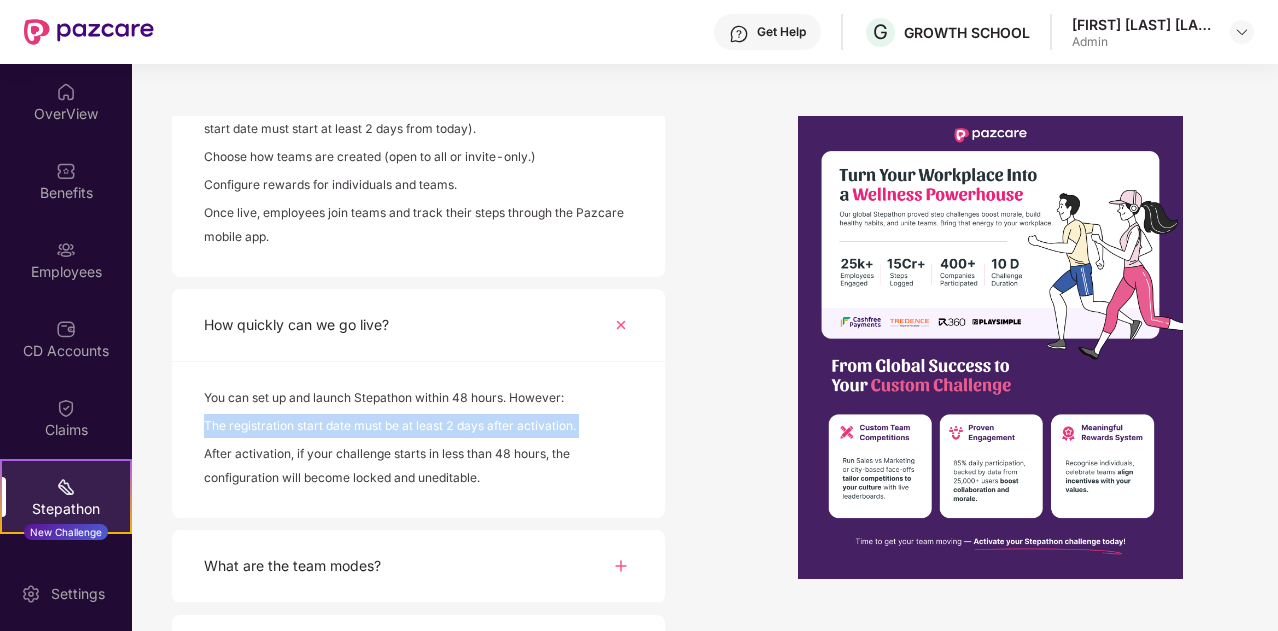 click on "The registration start date must be at least 2 days after activation." at bounding box center [418, 428] 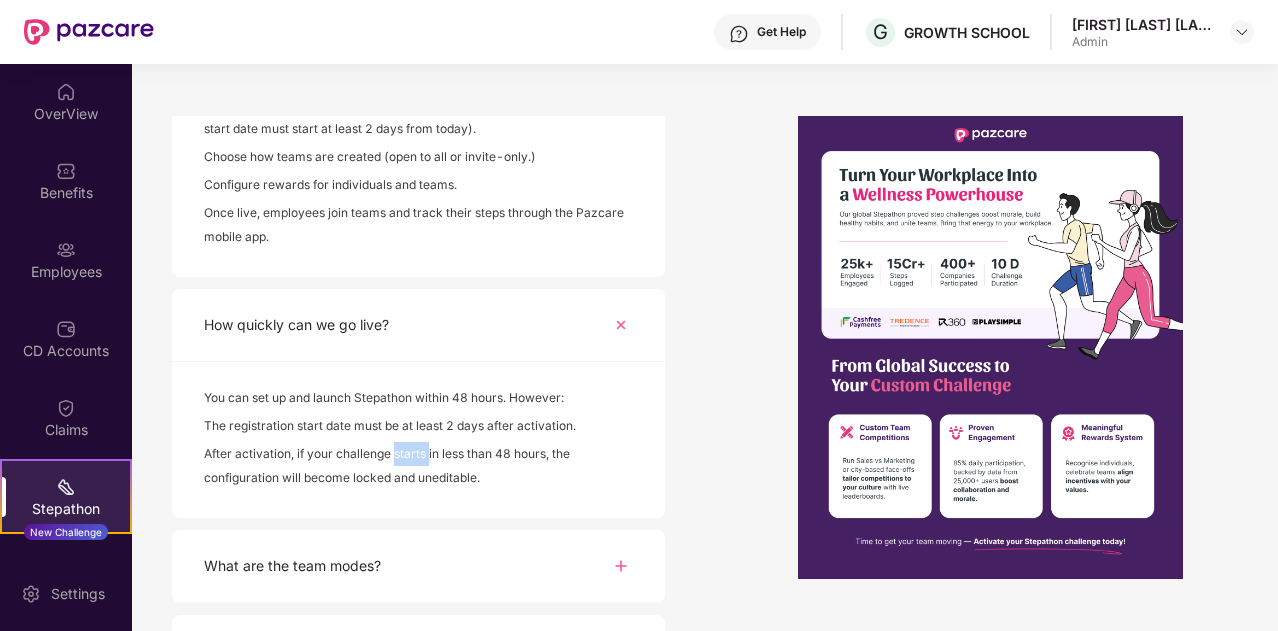 click on "After activation, if your challenge starts in less than 48 hours, the configuration will become locked and uneditable." at bounding box center (418, 468) 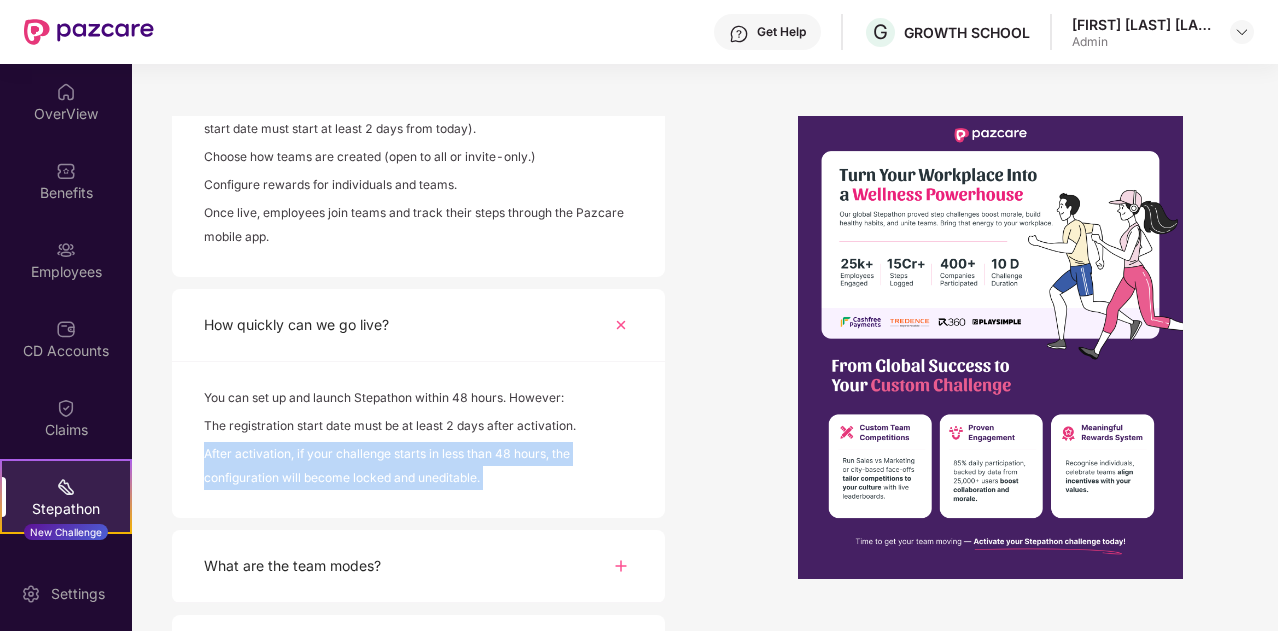 click on "After activation, if your challenge starts in less than 48 hours, the configuration will become locked and uneditable." at bounding box center (418, 468) 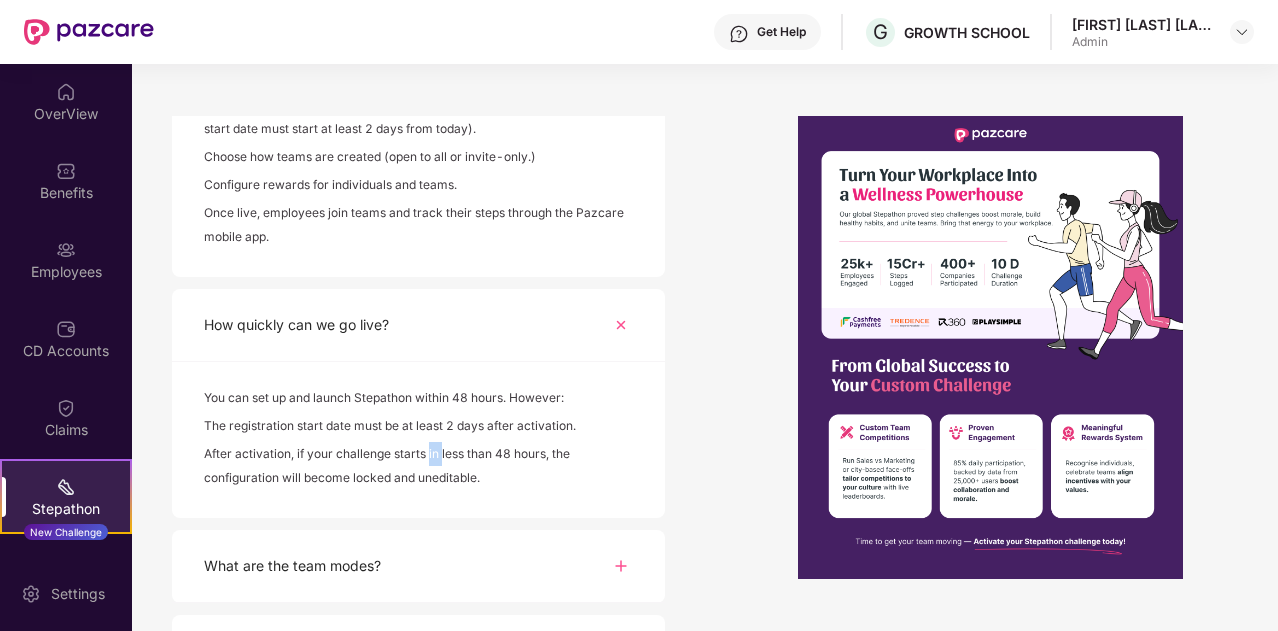 click on "After activation, if your challenge starts in less than 48 hours, the configuration will become locked and uneditable." at bounding box center (418, 468) 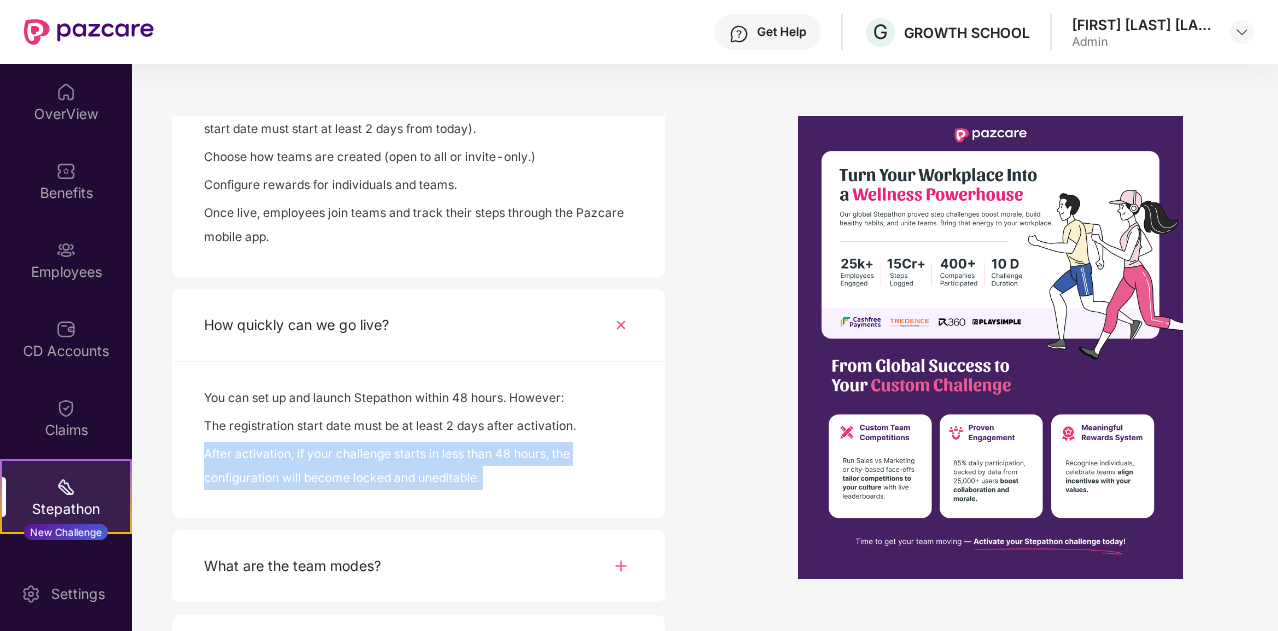 click on "After activation, if your challenge starts in less than 48 hours, the configuration will become locked and uneditable." at bounding box center (418, 468) 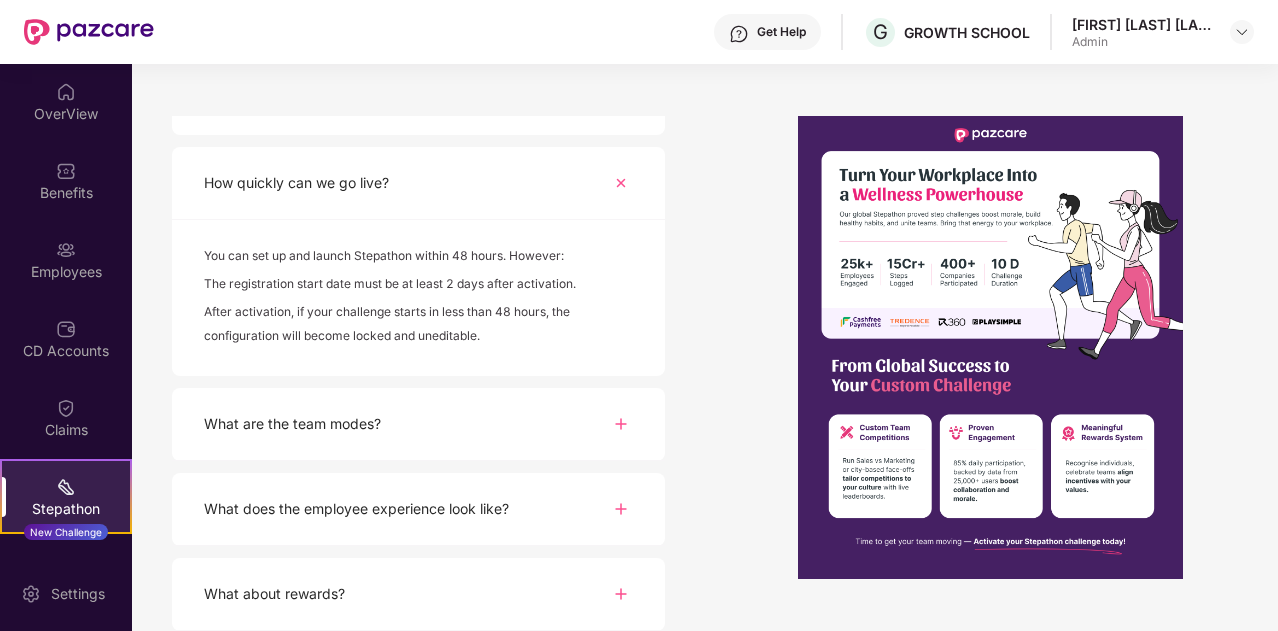 scroll, scrollTop: 830, scrollLeft: 0, axis: vertical 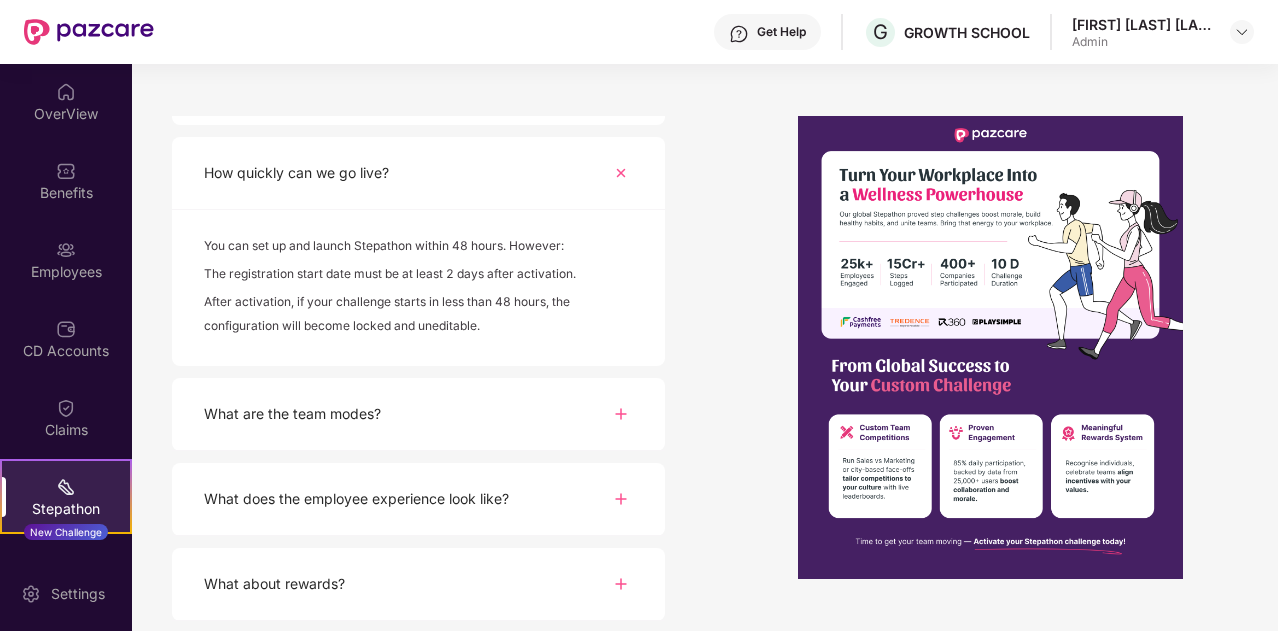 click at bounding box center [621, 414] 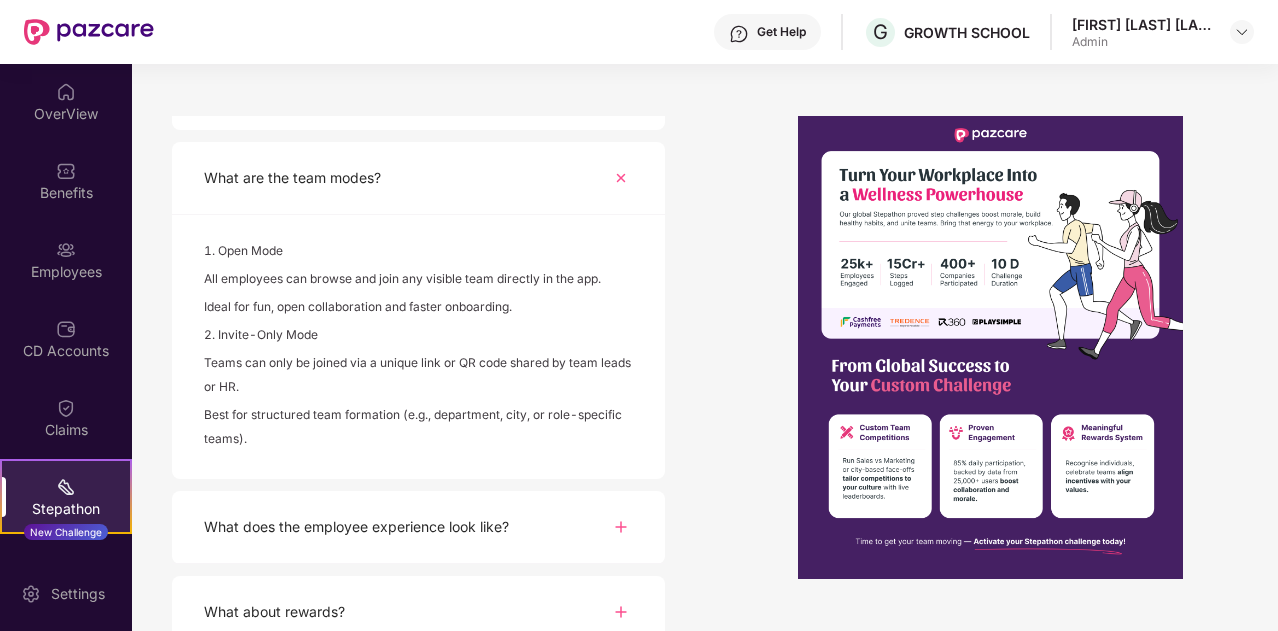 scroll, scrollTop: 1094, scrollLeft: 0, axis: vertical 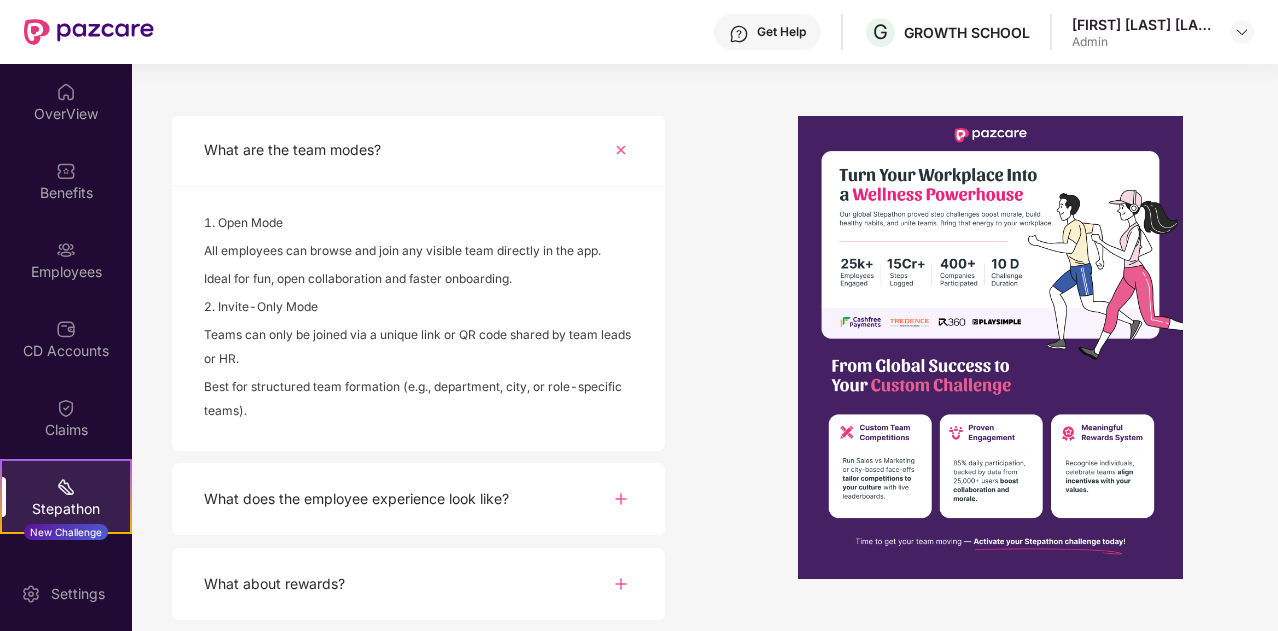 click on "Ideal for fun, open collaboration and faster onboarding." at bounding box center (418, 281) 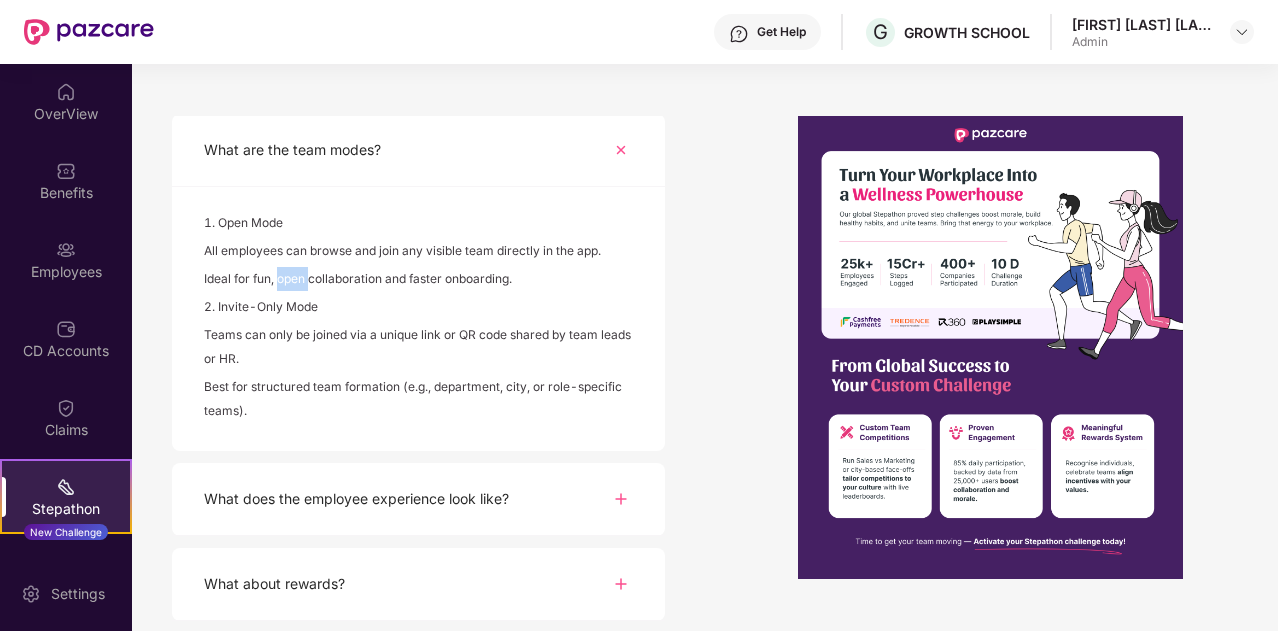 click on "Ideal for fun, open collaboration and faster onboarding." at bounding box center (418, 281) 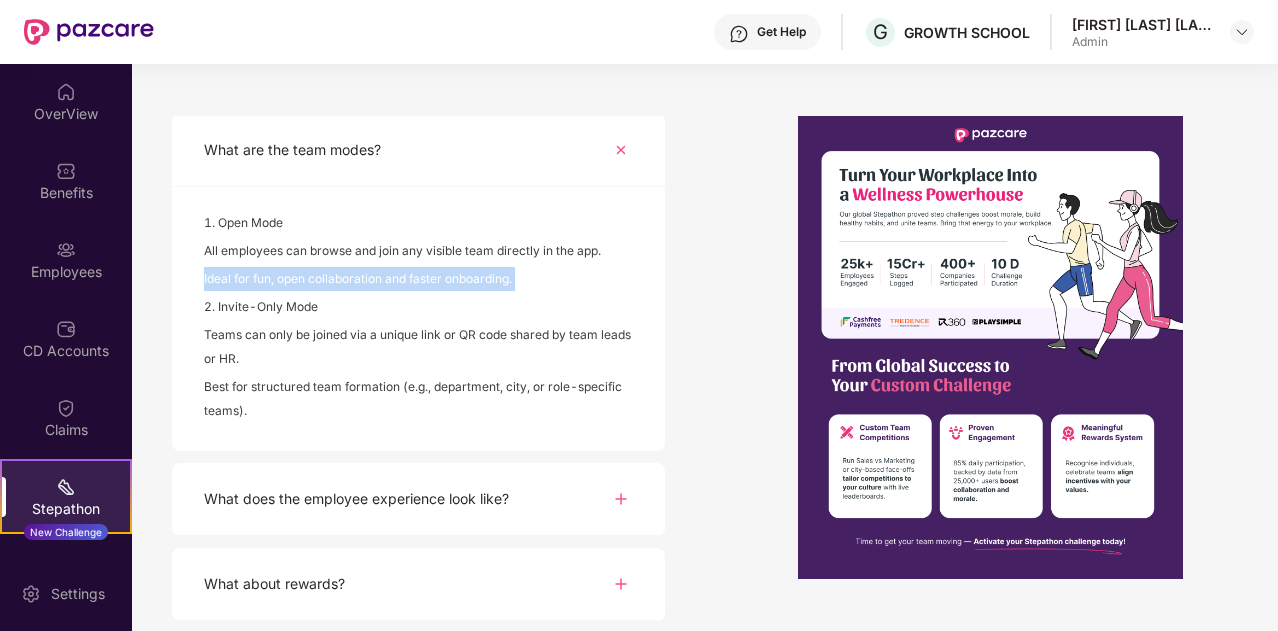 click on "Ideal for fun, open collaboration and faster onboarding." at bounding box center (418, 281) 